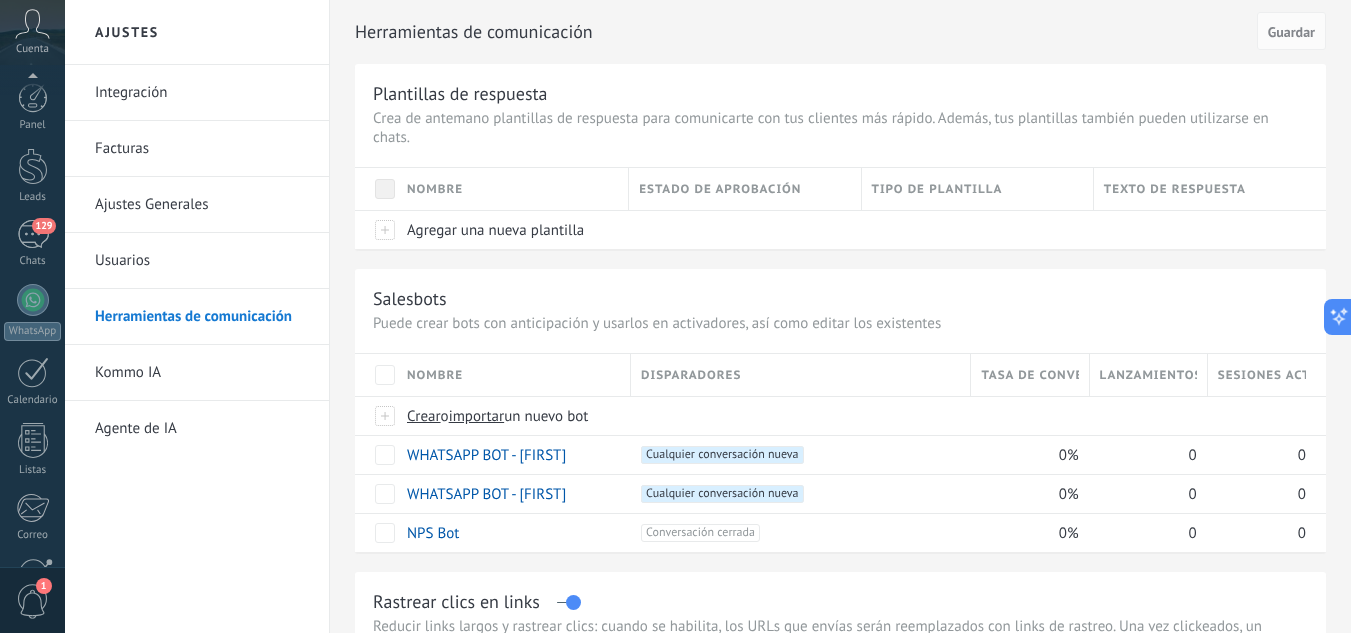 scroll, scrollTop: 0, scrollLeft: 0, axis: both 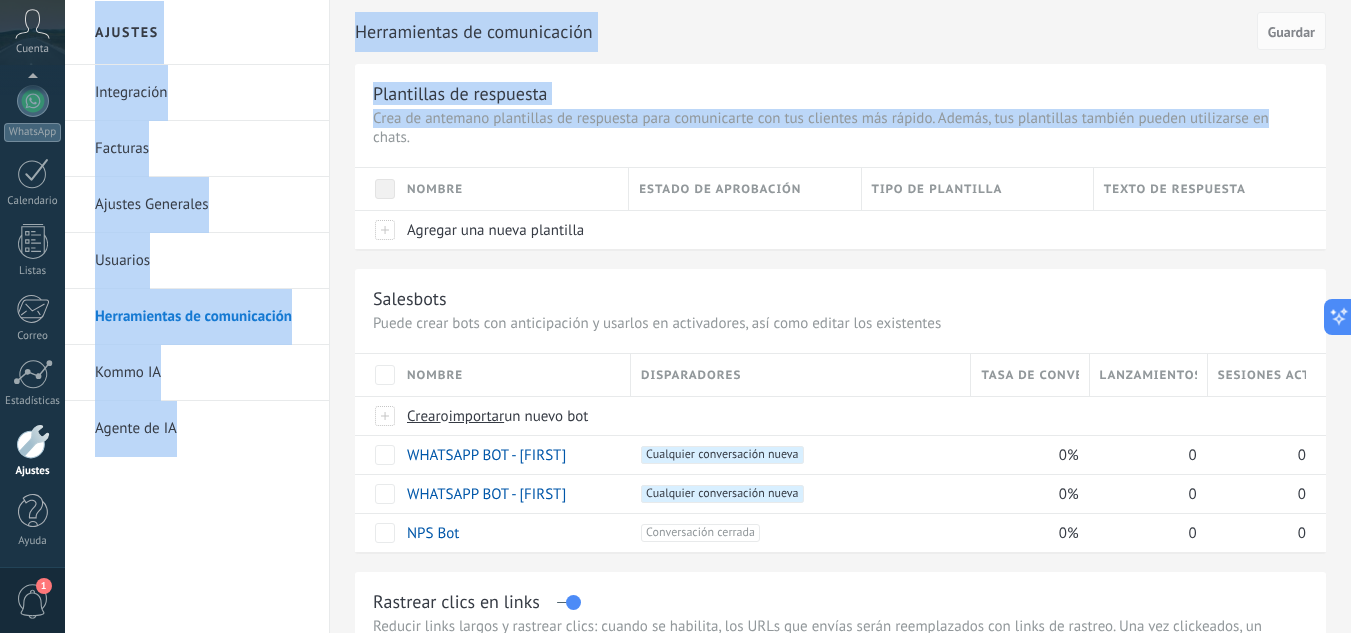 drag, startPoint x: 1349, startPoint y: 123, endPoint x: 1354, endPoint y: 133, distance: 11.18034 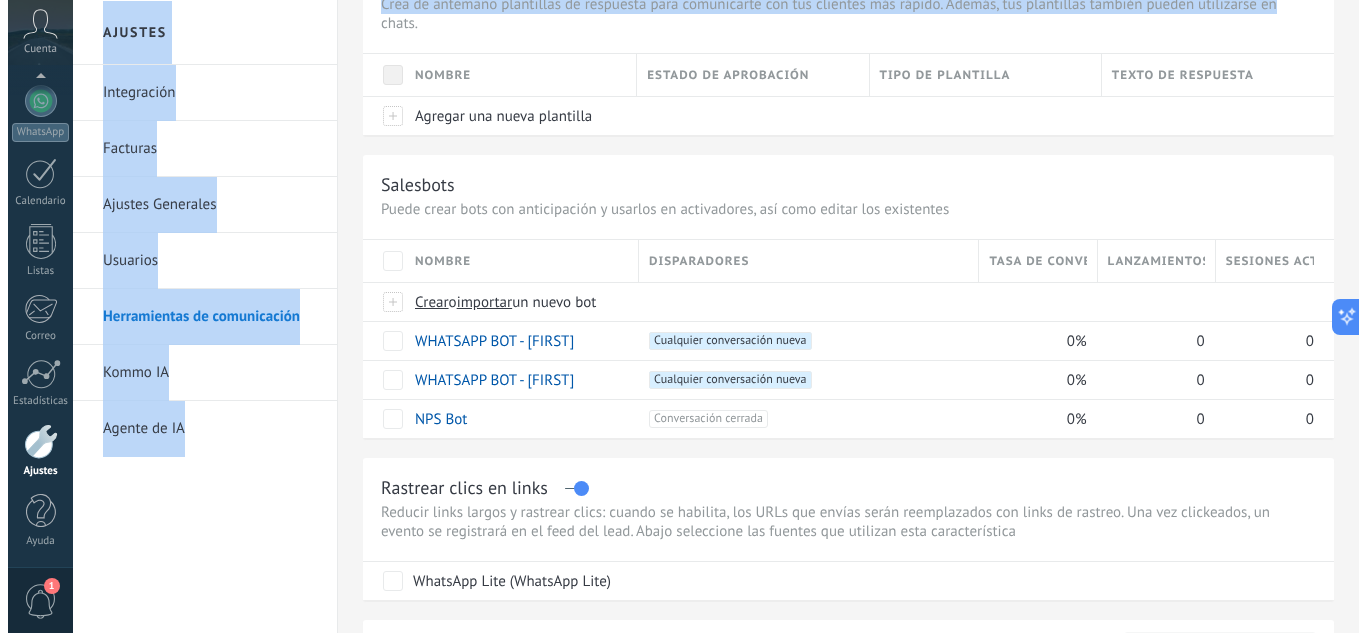 scroll, scrollTop: 120, scrollLeft: 0, axis: vertical 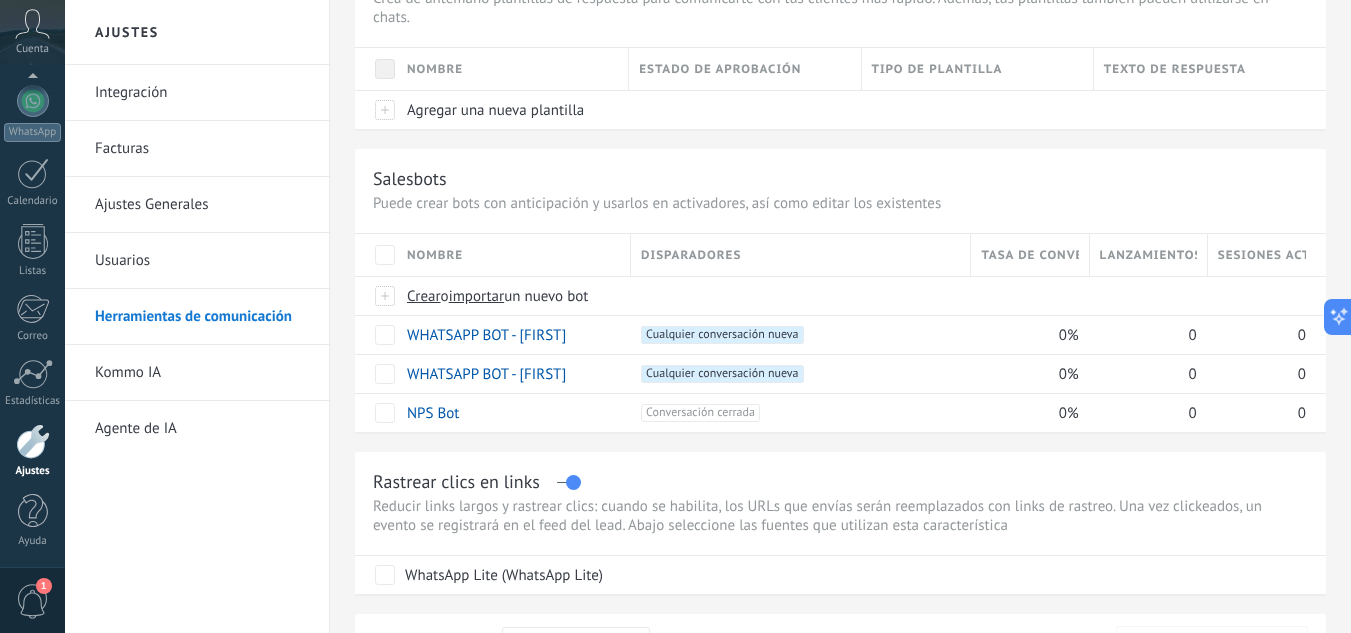click on "Herramientas de comunicación Cancelar Guardar Plantillas de respuesta Crea de antemano plantillas de respuesta para comunicarte con tus clientes más rápido. Además, tus plantillas también pueden utilizarse en chats. Nombre Estado de aprobación Tipo de plantilla Texto de respuesta Agregar una nueva plantilla Salesbots Puede crear bots con anticipación y usarlos en activadores, así como editar los existentes Actualizar a Avanzado Nombre Disparadores Tasa de conversión Lanzamientos totales Sesiones activas        Crear  o  importar  un nuevo bot              WHATSAPP BOT - [FIRST] +1 Cualquier conversación nueva +0 0% 0 0        WHATSAPP BOT - [FIRST] +1 Cualquier conversación nueva +0 0% 0 0        NPS Bot +1 Conversación cerrada +0 0% 0 0 Mostrar más avanzado Rastrear clics en links WhatsApp Lite (WhatsApp Lite) Potenciar la IA Rusa Inglés Español Portugués Indonesio Turco Inglés Última actualización: Actualizar conjunto de datos Dejar el mensaje sin respuesta 5 minutos 10 minutos 1 hora" at bounding box center (840, 731) 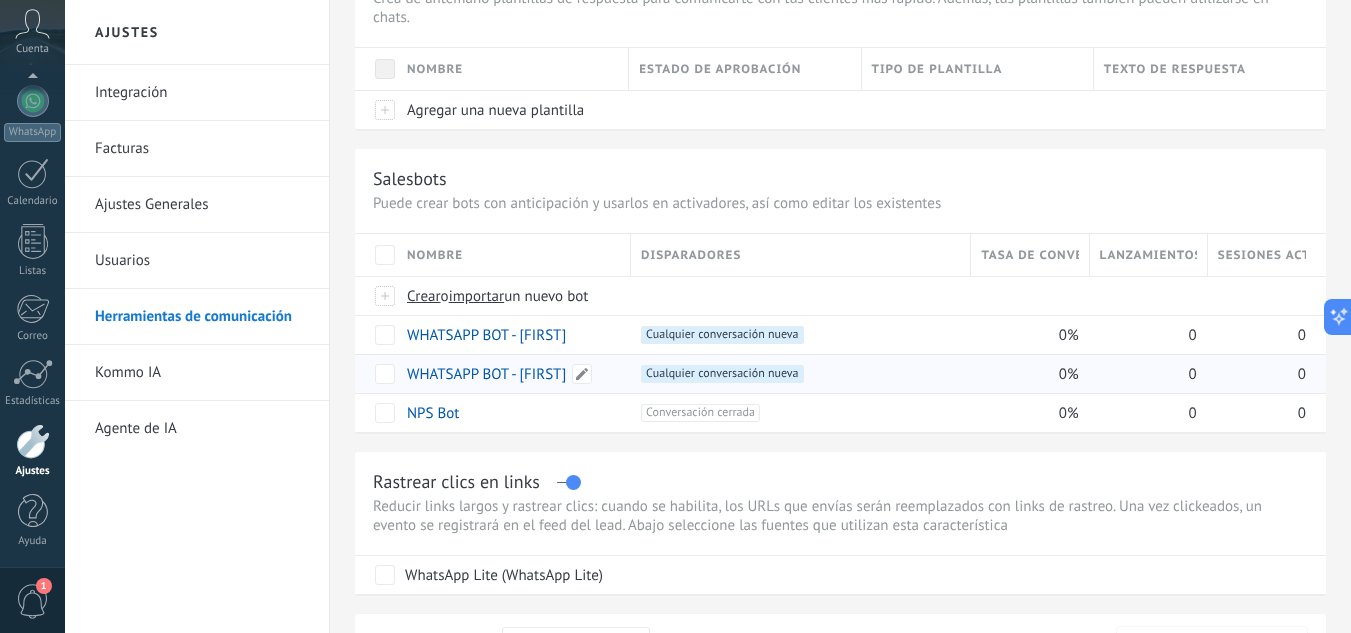 click on "WHATSAPP BOT - [FIRST]" at bounding box center (509, 374) 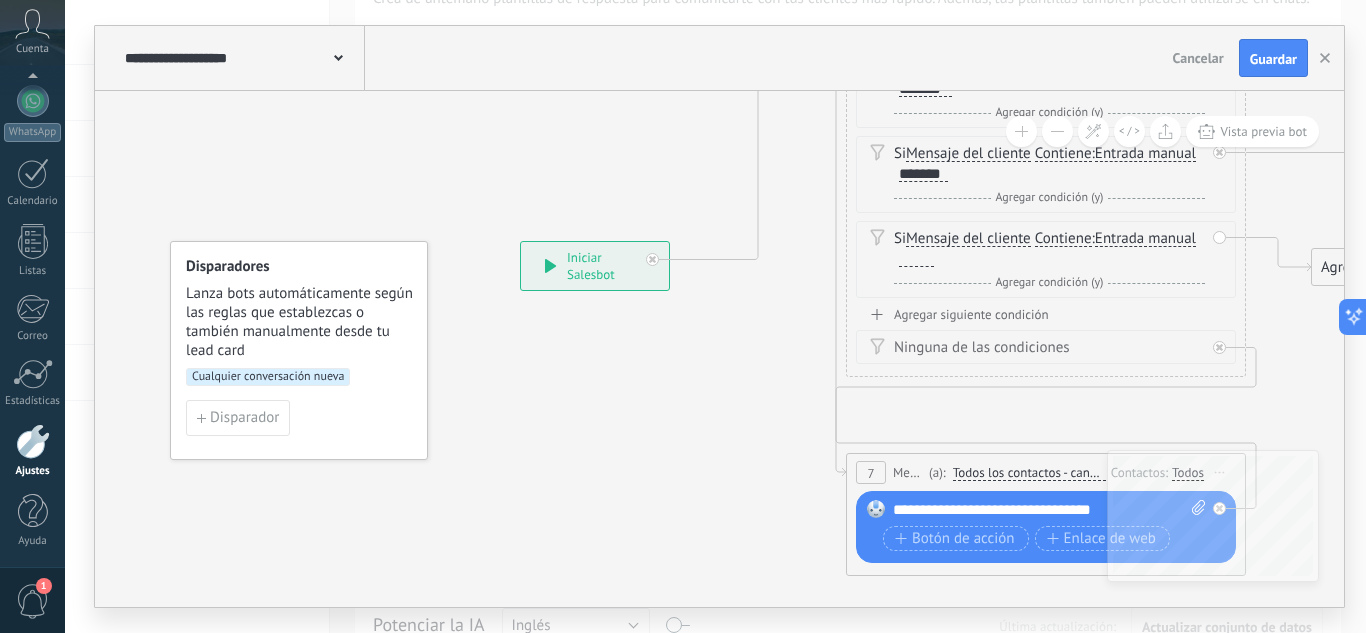 click at bounding box center [1057, 131] 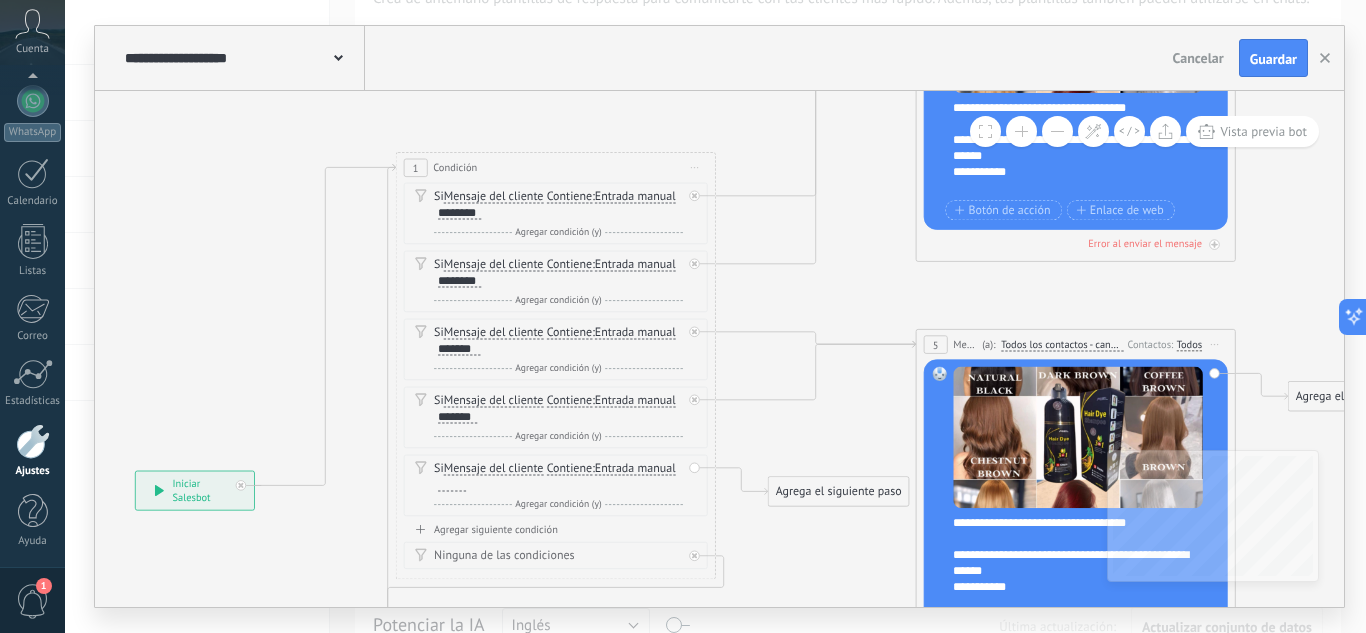drag, startPoint x: 1221, startPoint y: 364, endPoint x: 797, endPoint y: 573, distance: 472.71237 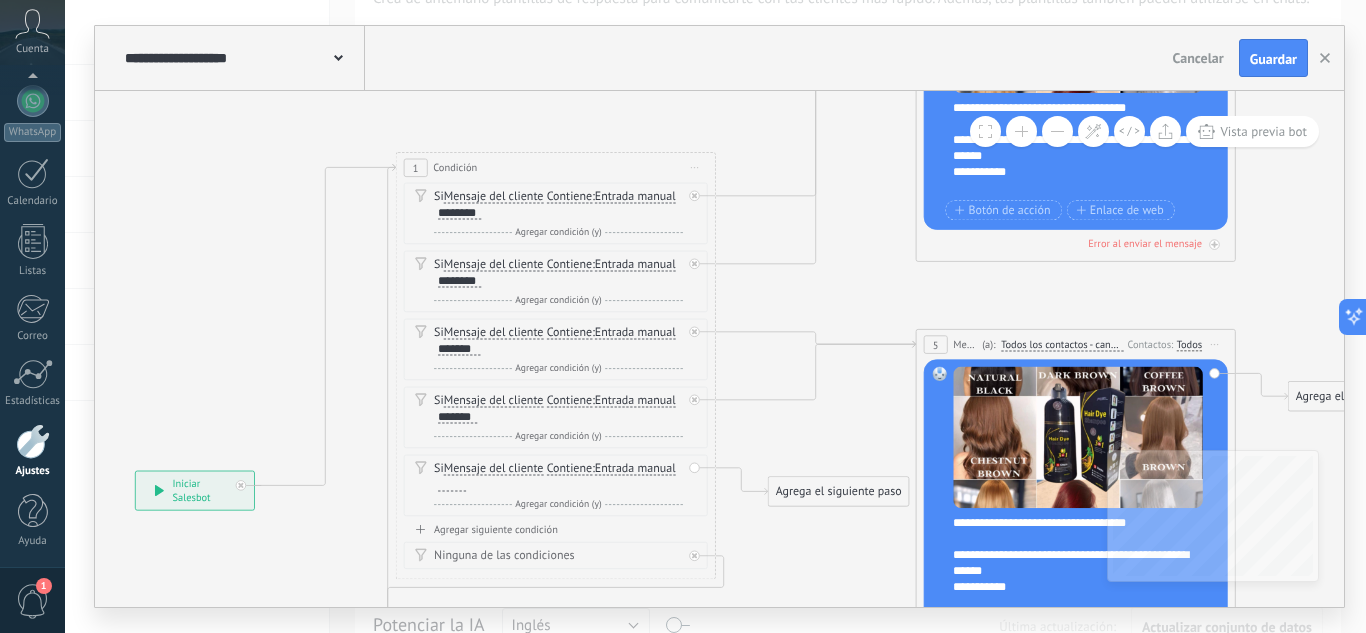 click 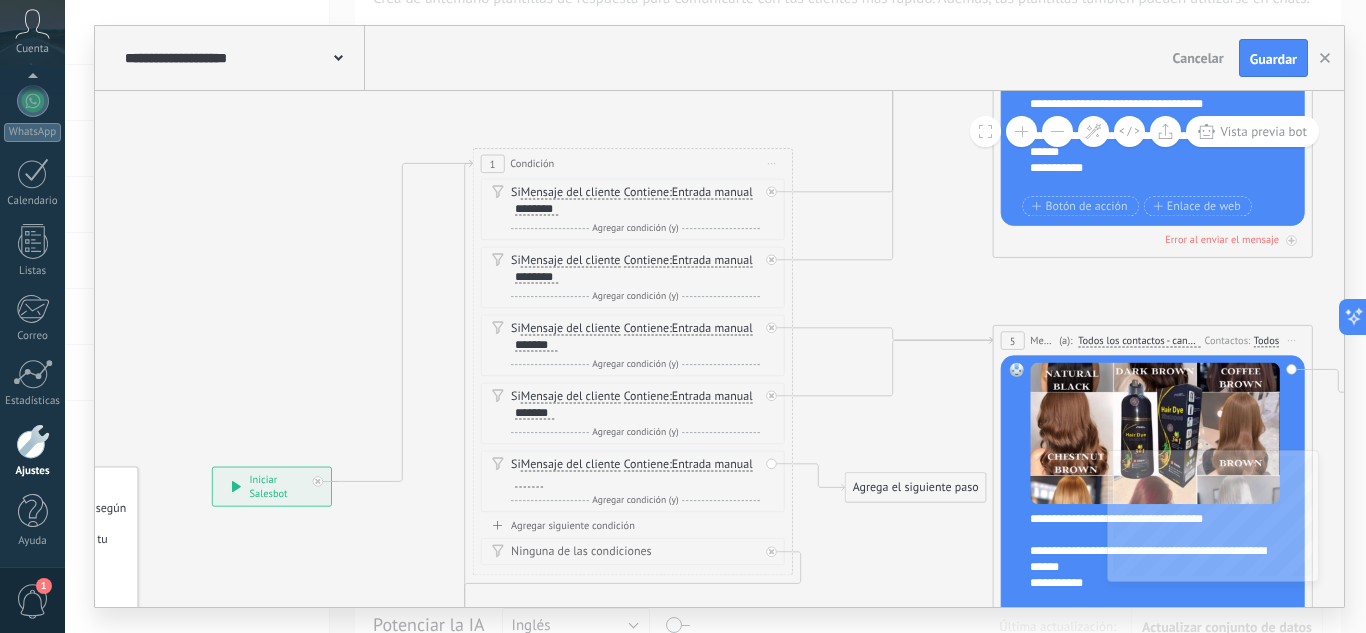 drag, startPoint x: 877, startPoint y: 396, endPoint x: 953, endPoint y: 391, distance: 76.1643 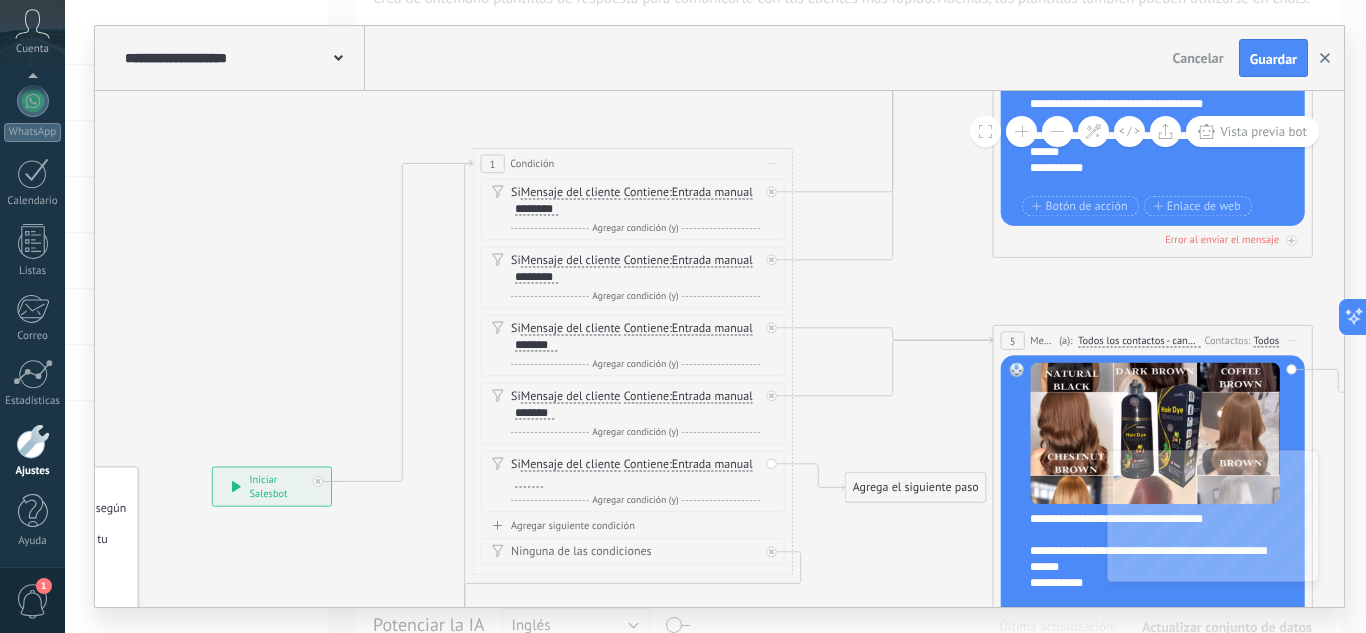 click at bounding box center [1325, 58] 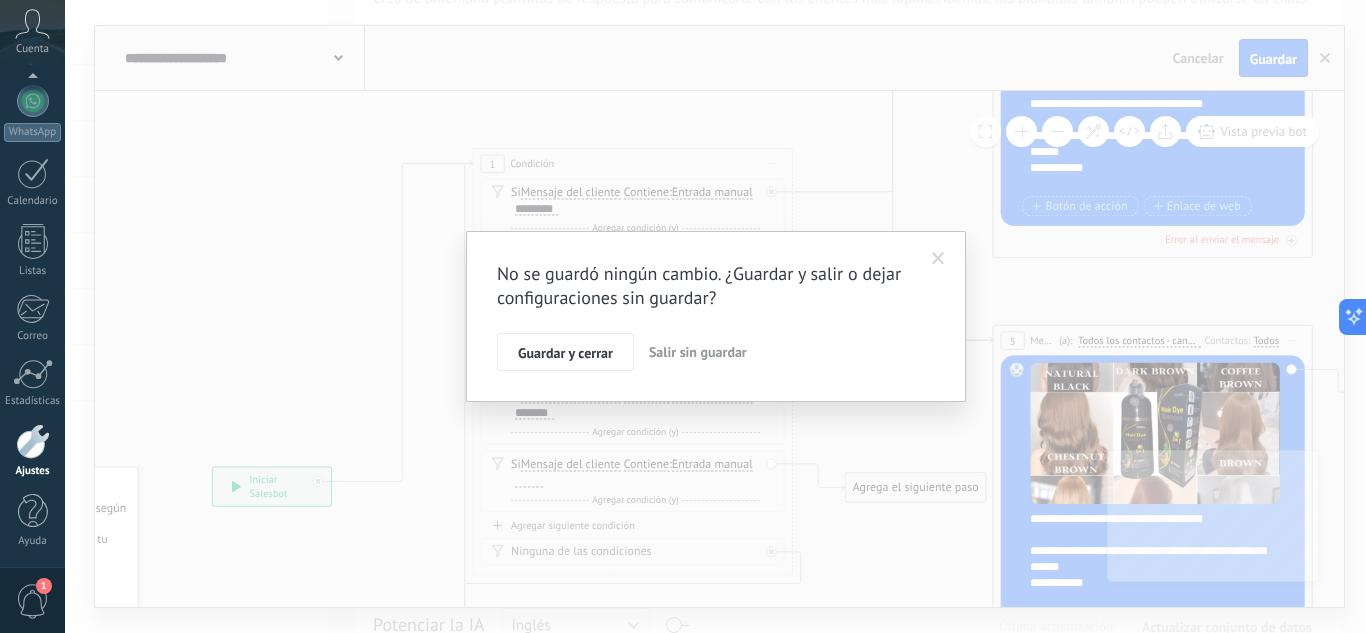 click at bounding box center (938, 259) 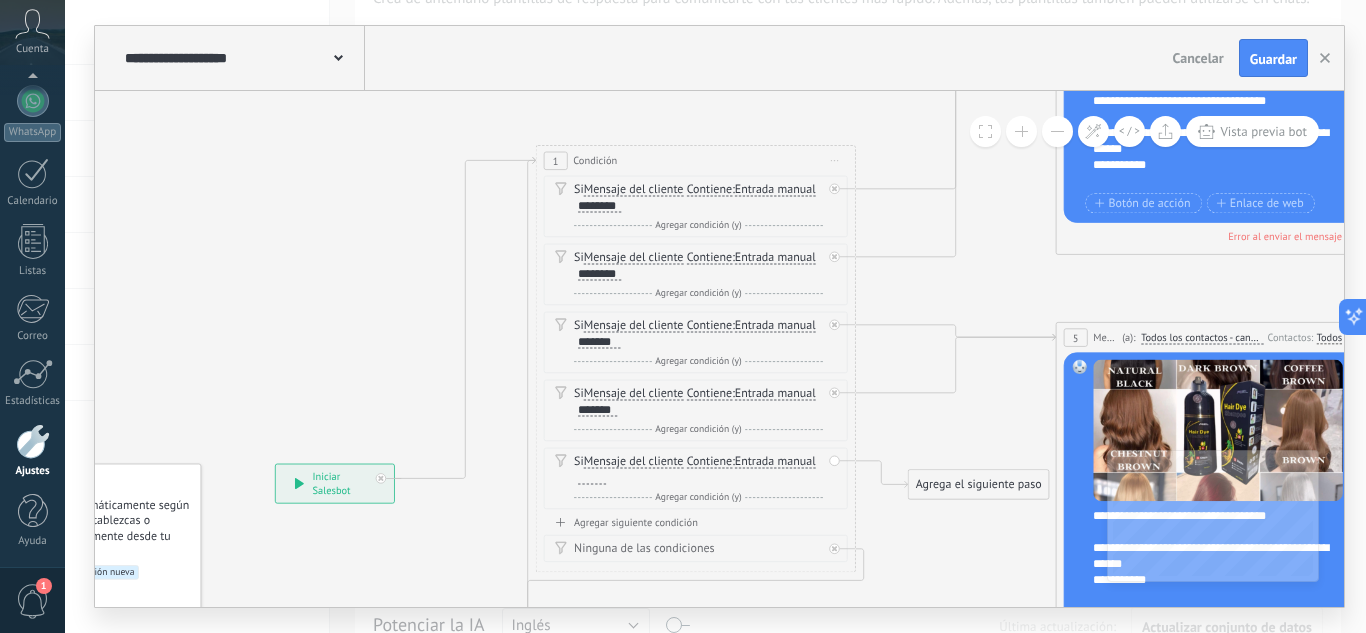 drag, startPoint x: 958, startPoint y: 263, endPoint x: 1018, endPoint y: 259, distance: 60.133186 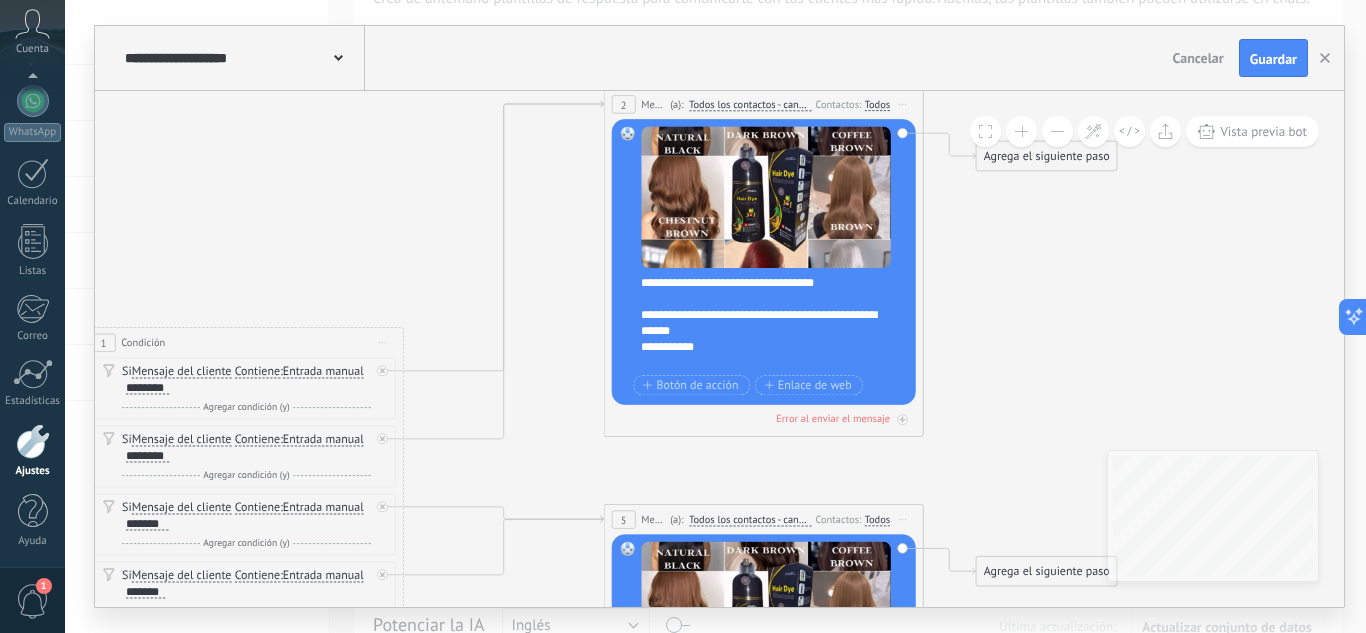 drag, startPoint x: 990, startPoint y: 294, endPoint x: 539, endPoint y: 475, distance: 485.96503 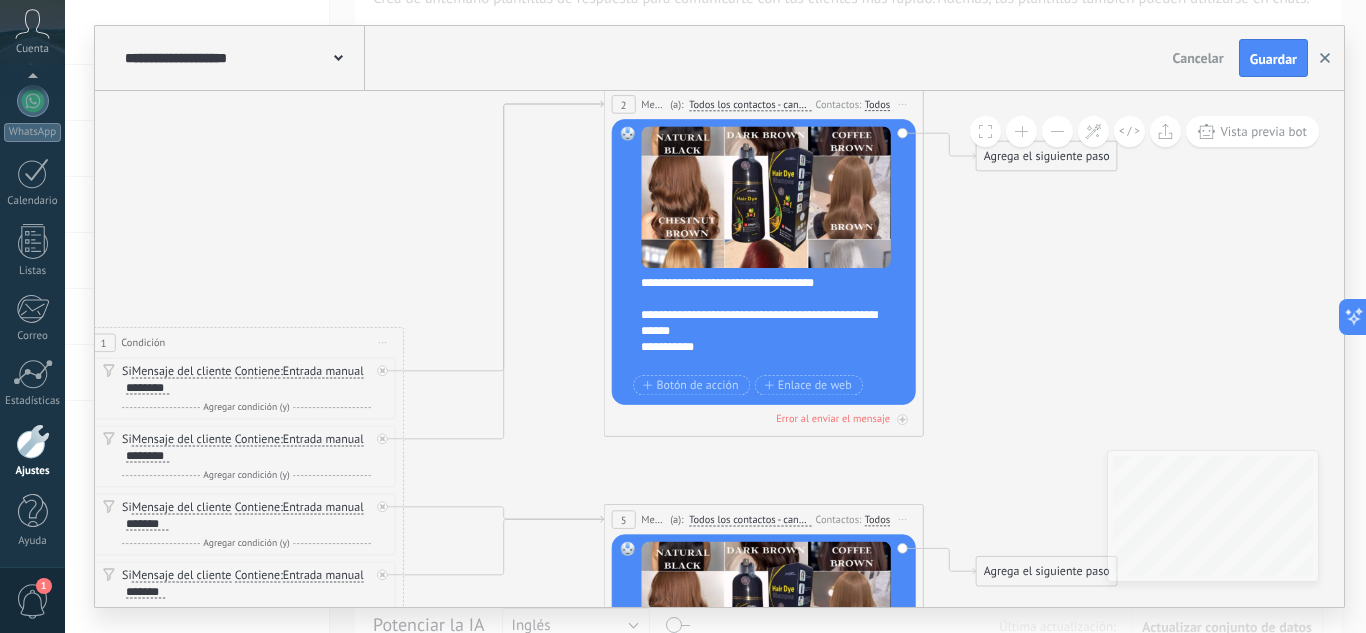 click 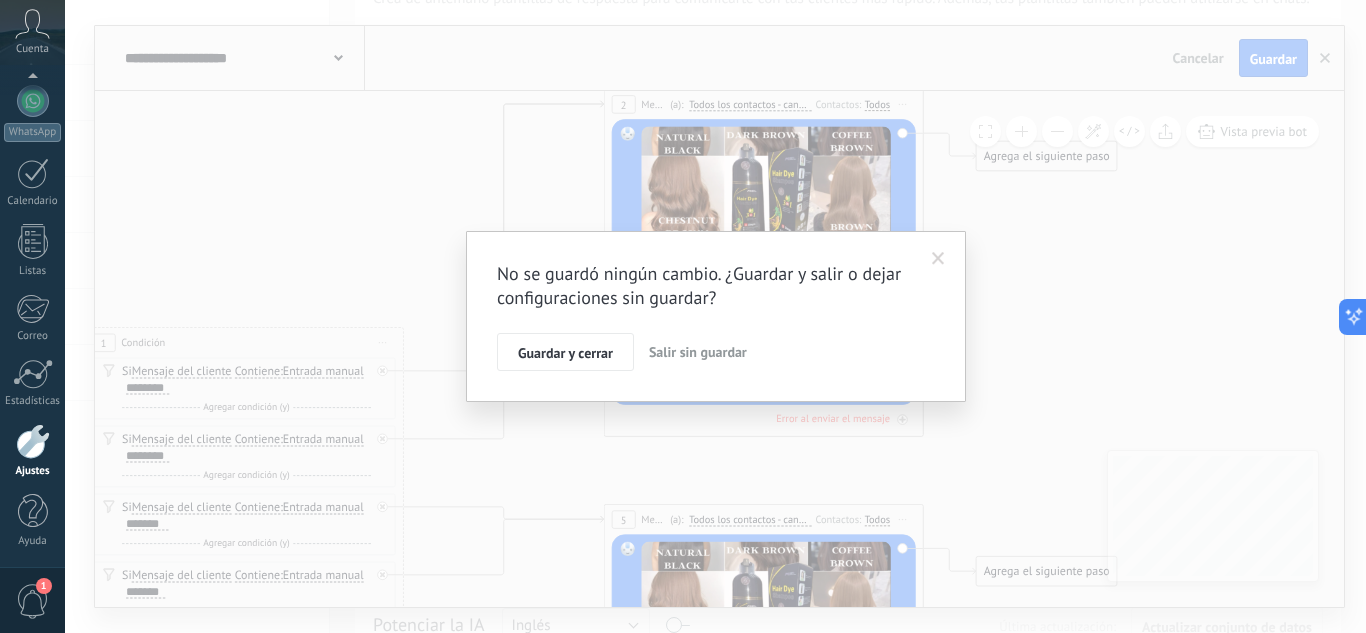 click on "Salir sin guardar" at bounding box center (698, 352) 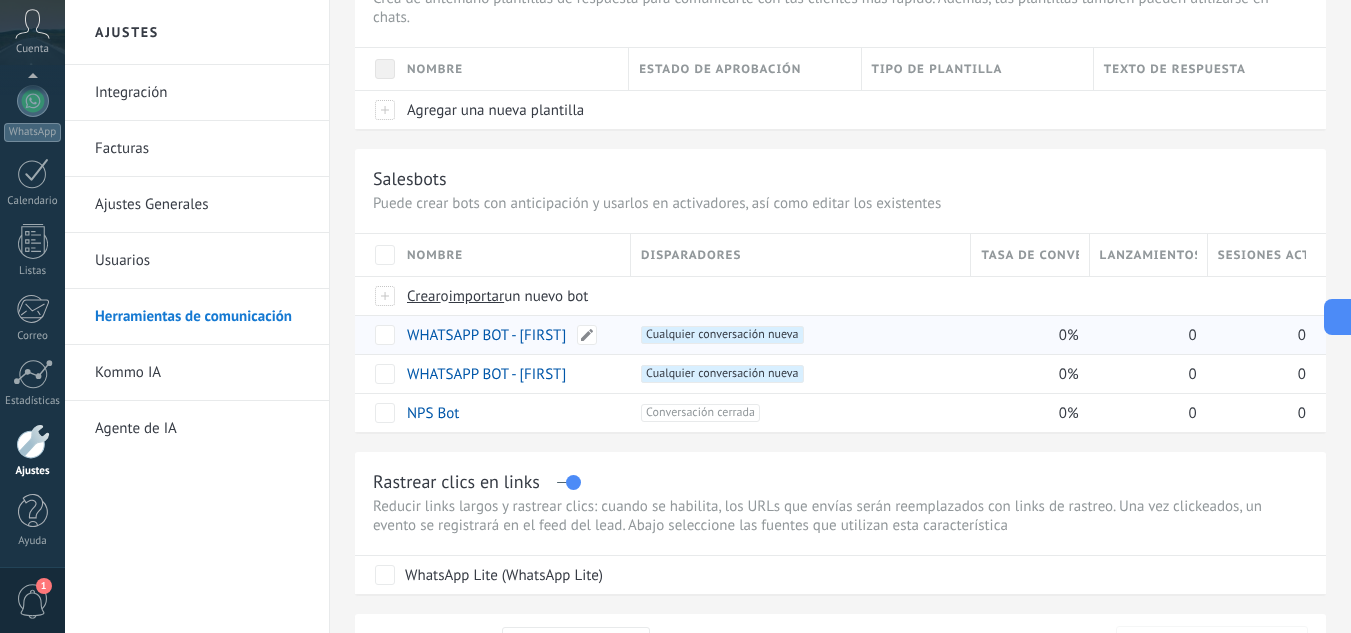 click on "WHATSAPP BOT - [FIRST]" at bounding box center [509, 335] 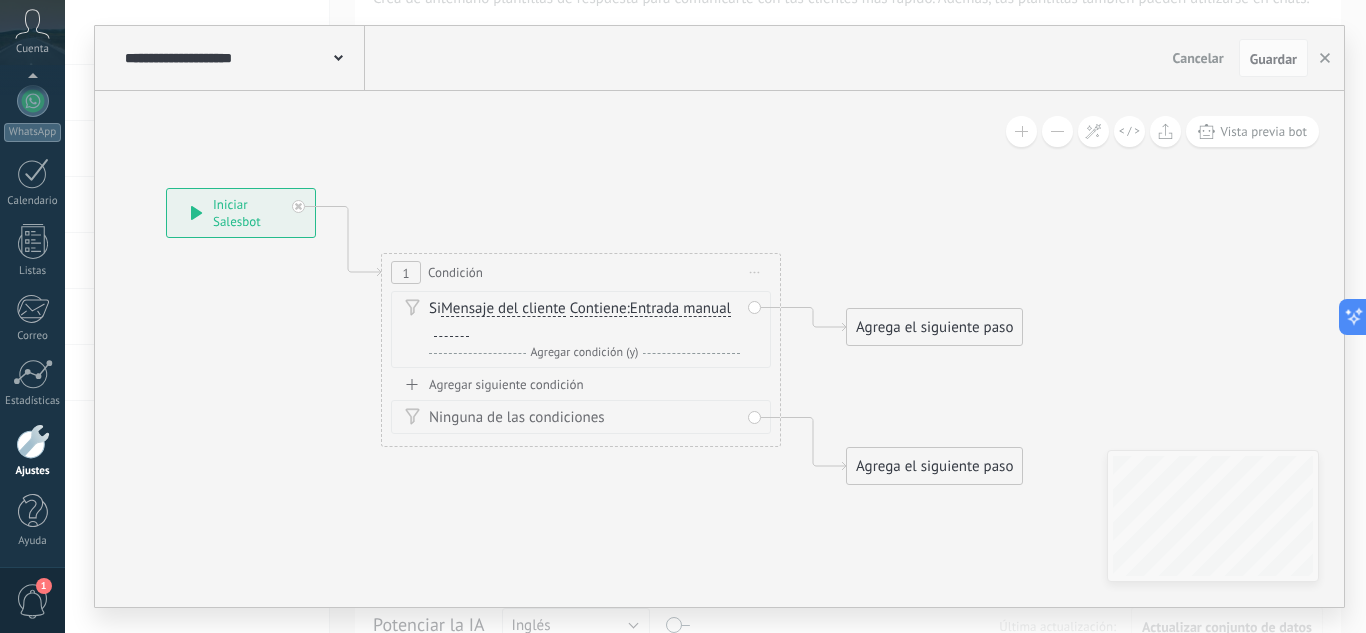 drag, startPoint x: 871, startPoint y: 563, endPoint x: 531, endPoint y: 517, distance: 343.09766 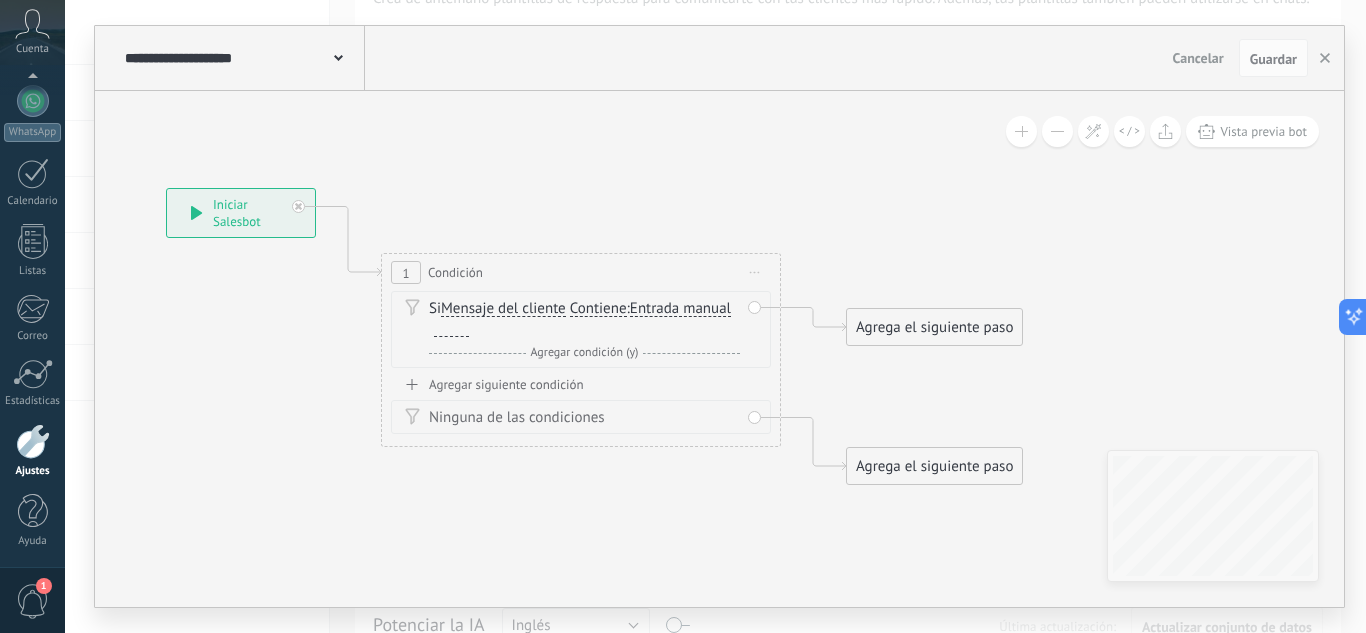 click at bounding box center [451, 329] 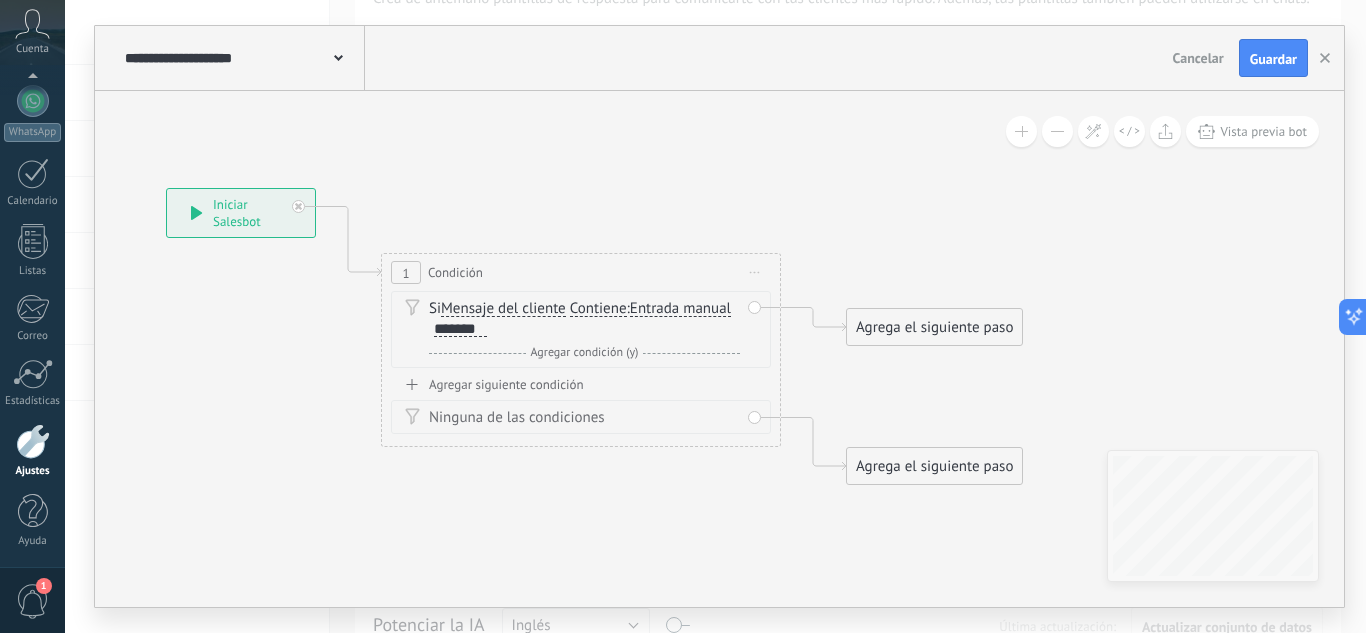 click on "Agregar siguiente condición" at bounding box center [581, 384] 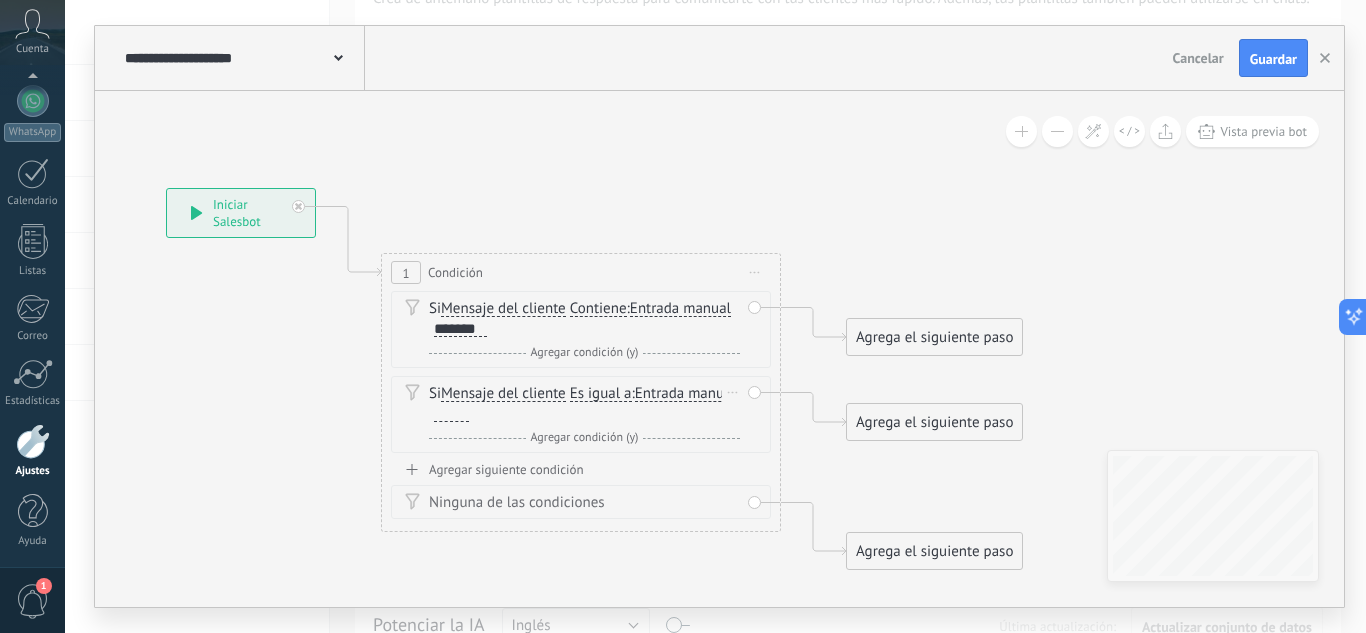 click on "Entrada manual" at bounding box center (685, 394) 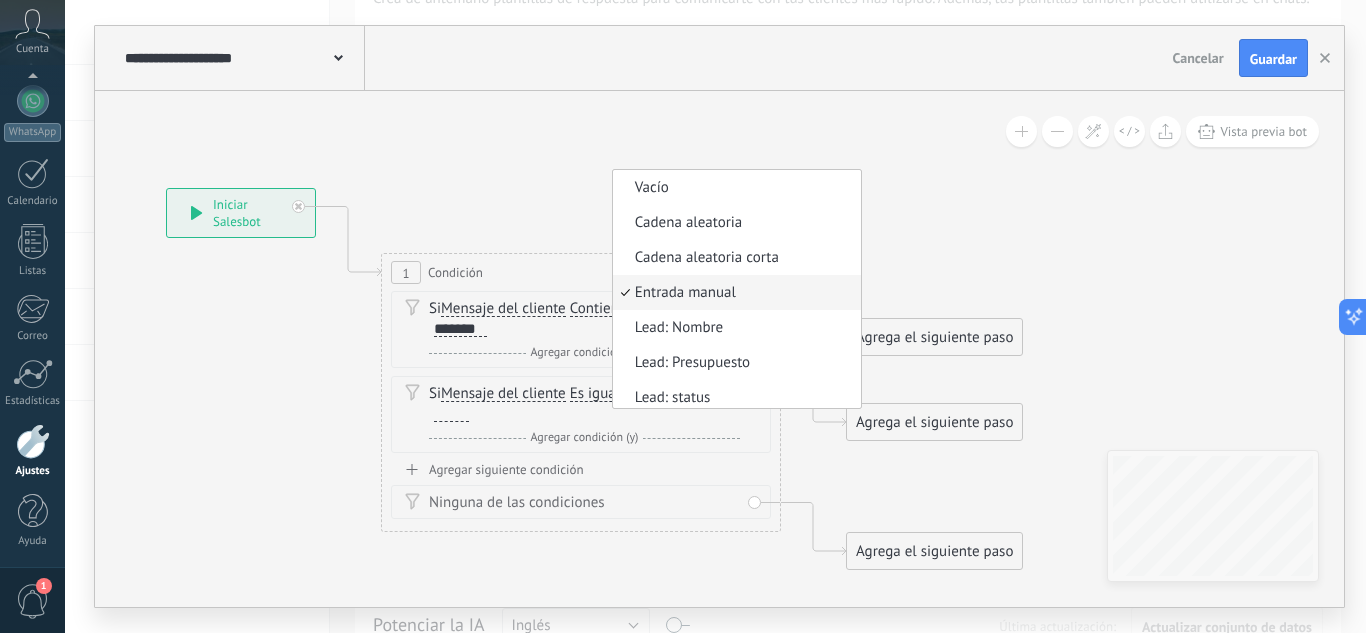scroll, scrollTop: 6, scrollLeft: 0, axis: vertical 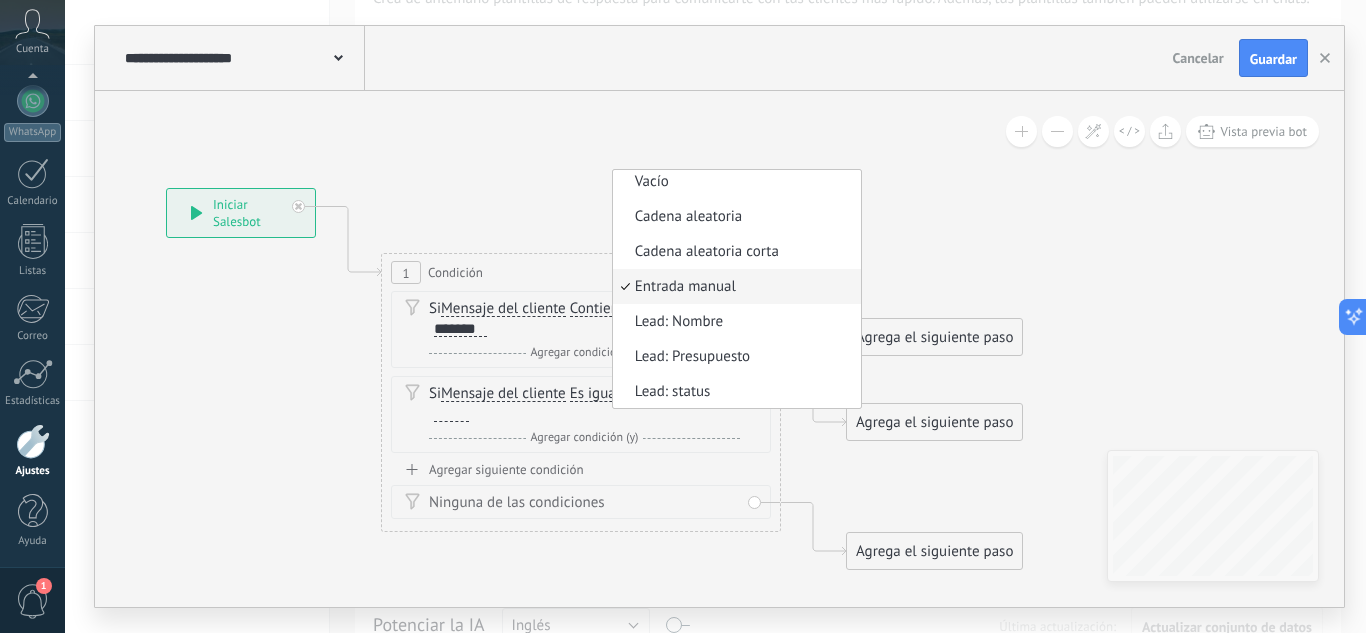 click on "Entrada manual" at bounding box center (734, 287) 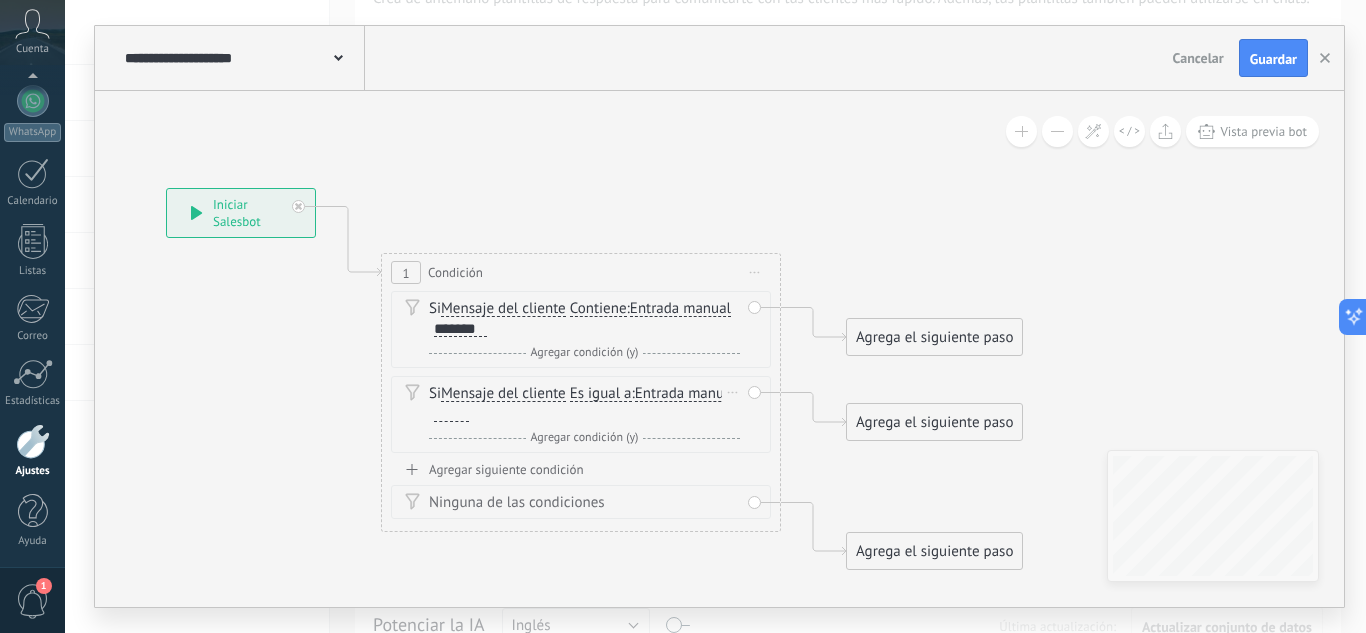 click at bounding box center (451, 414) 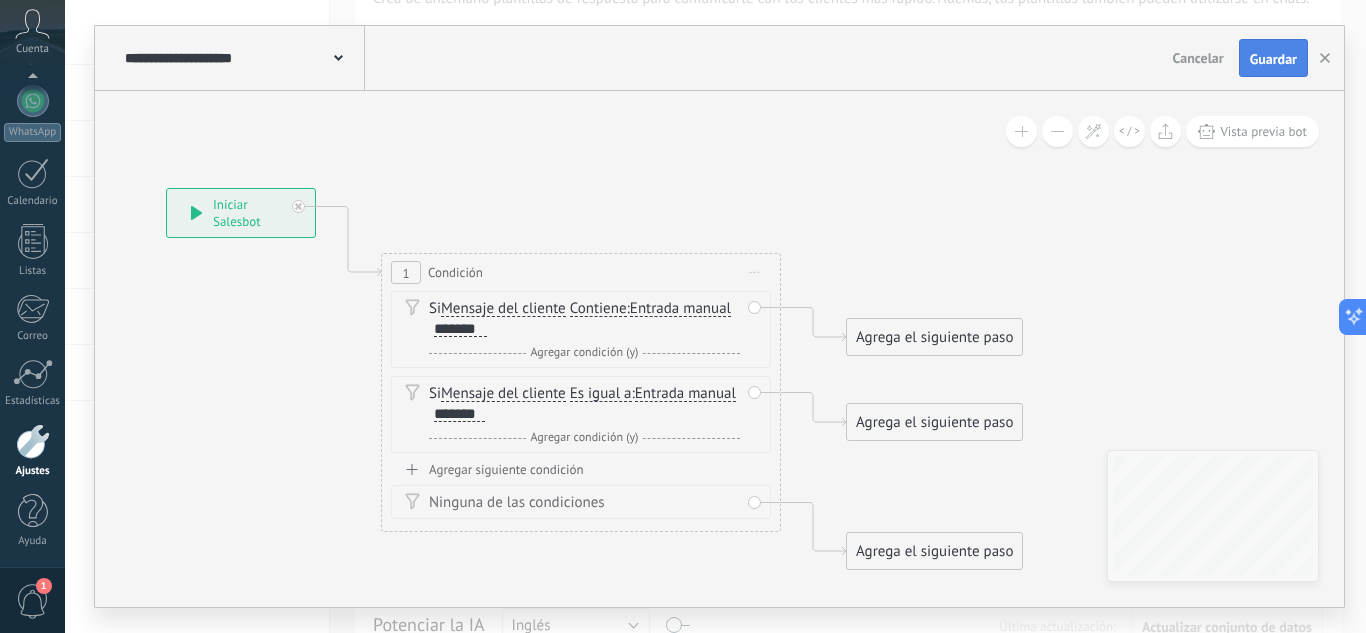 click on "Guardar" at bounding box center (1273, 59) 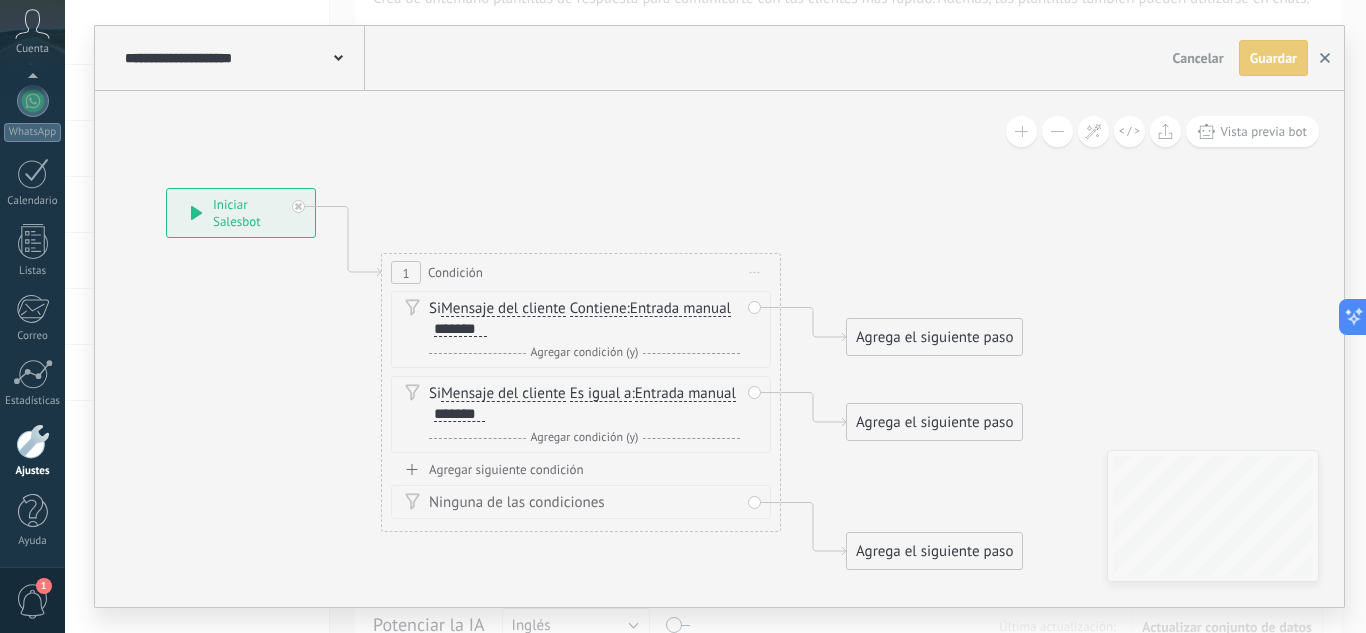 click 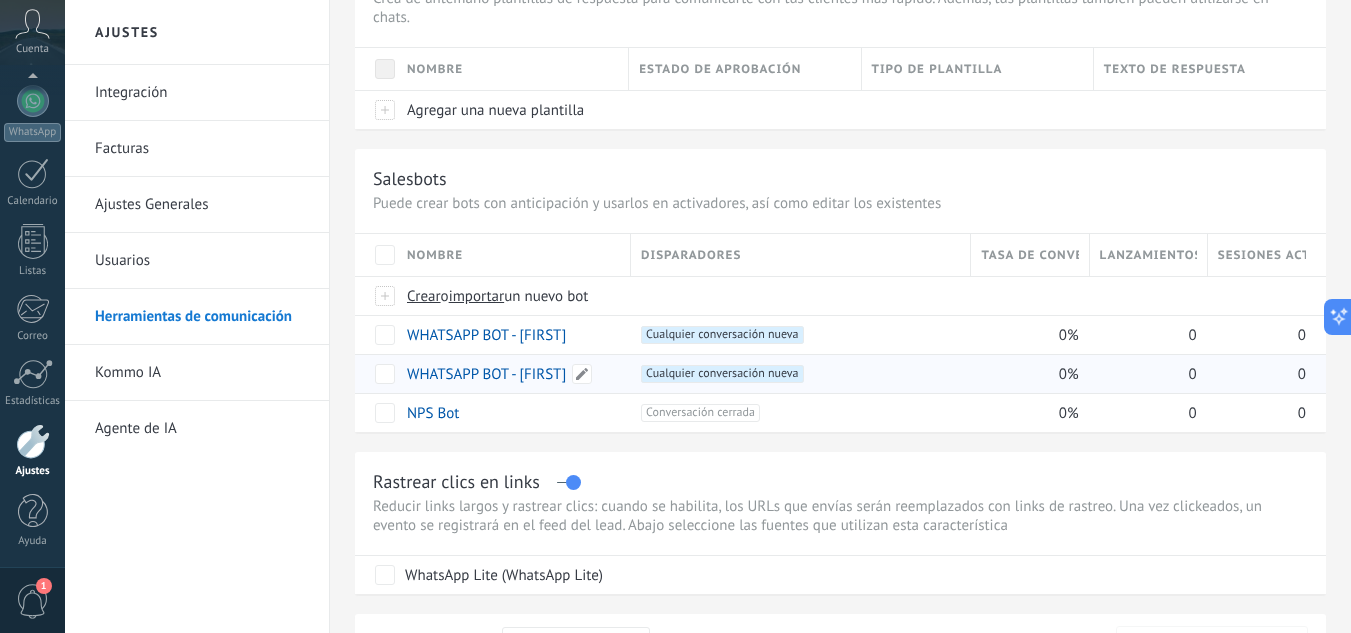 click on "WHATSAPP BOT - [FIRST]" at bounding box center (509, 374) 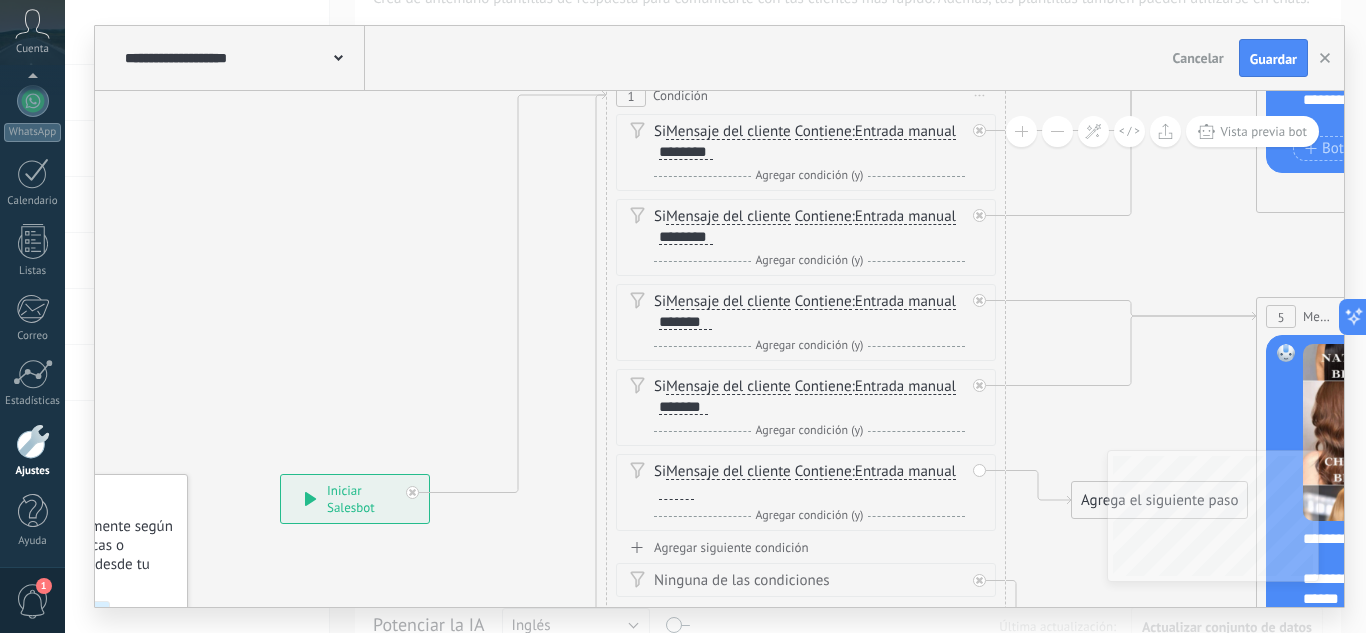 drag, startPoint x: 1257, startPoint y: 423, endPoint x: 1066, endPoint y: 606, distance: 264.51843 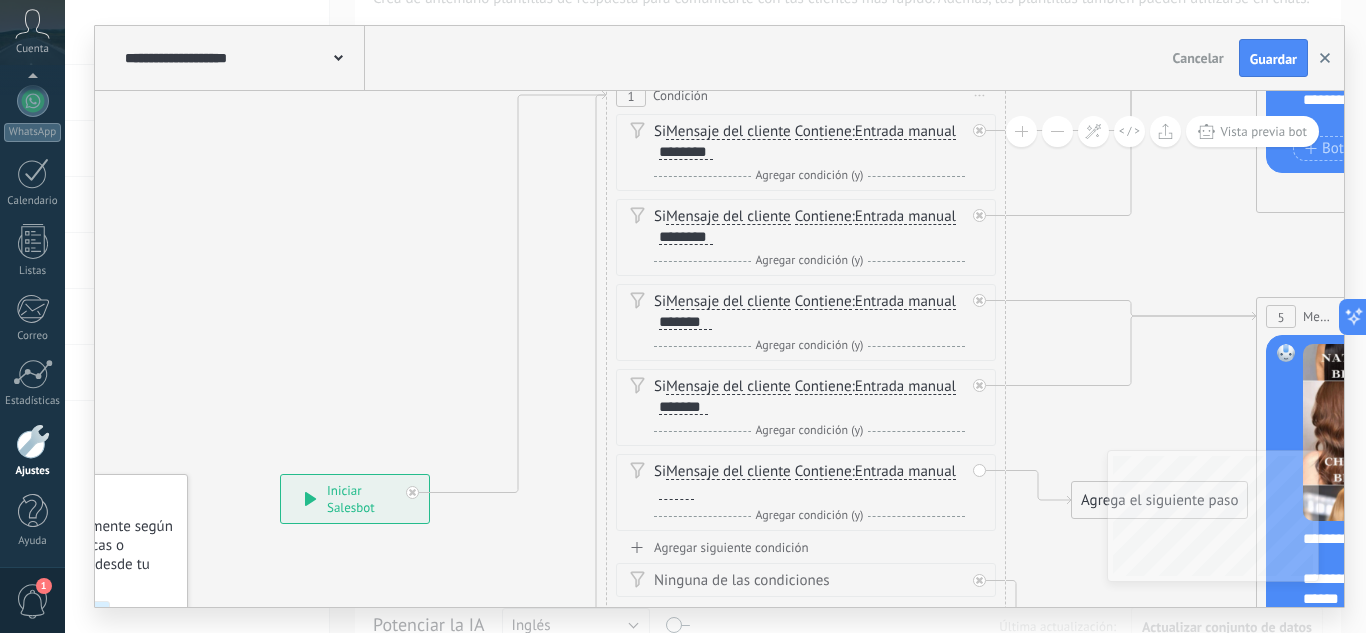 click at bounding box center (1325, 58) 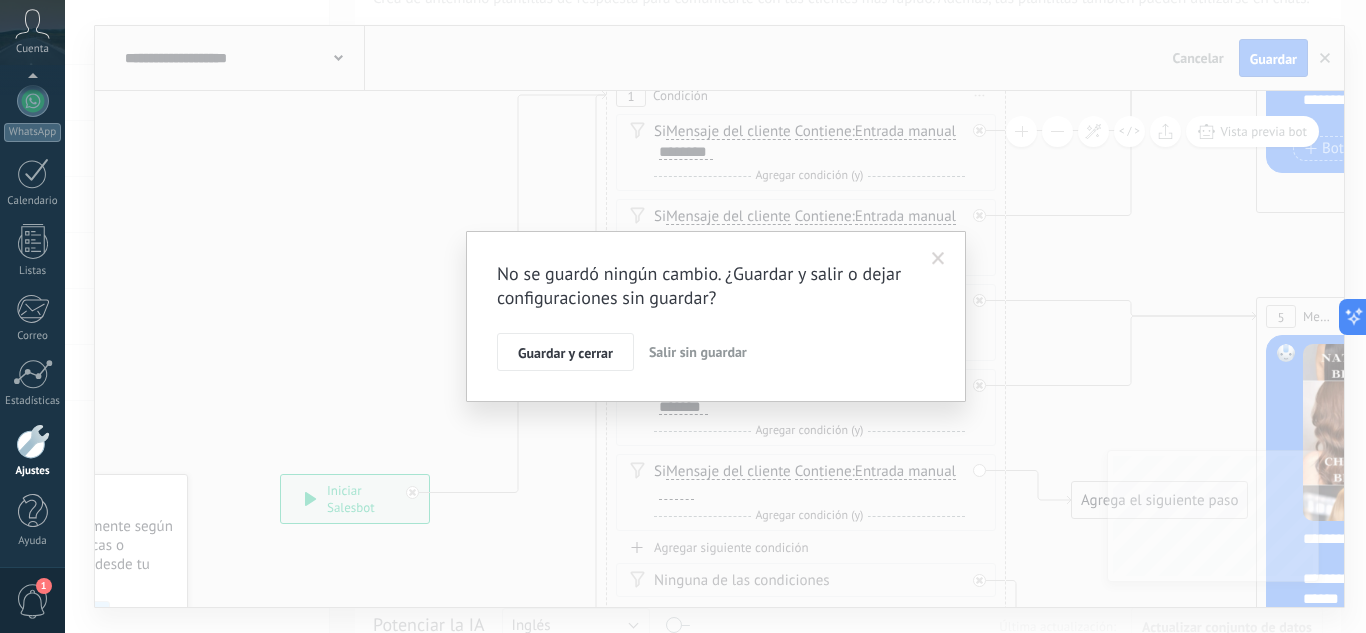 click on "Salir sin guardar" at bounding box center (698, 352) 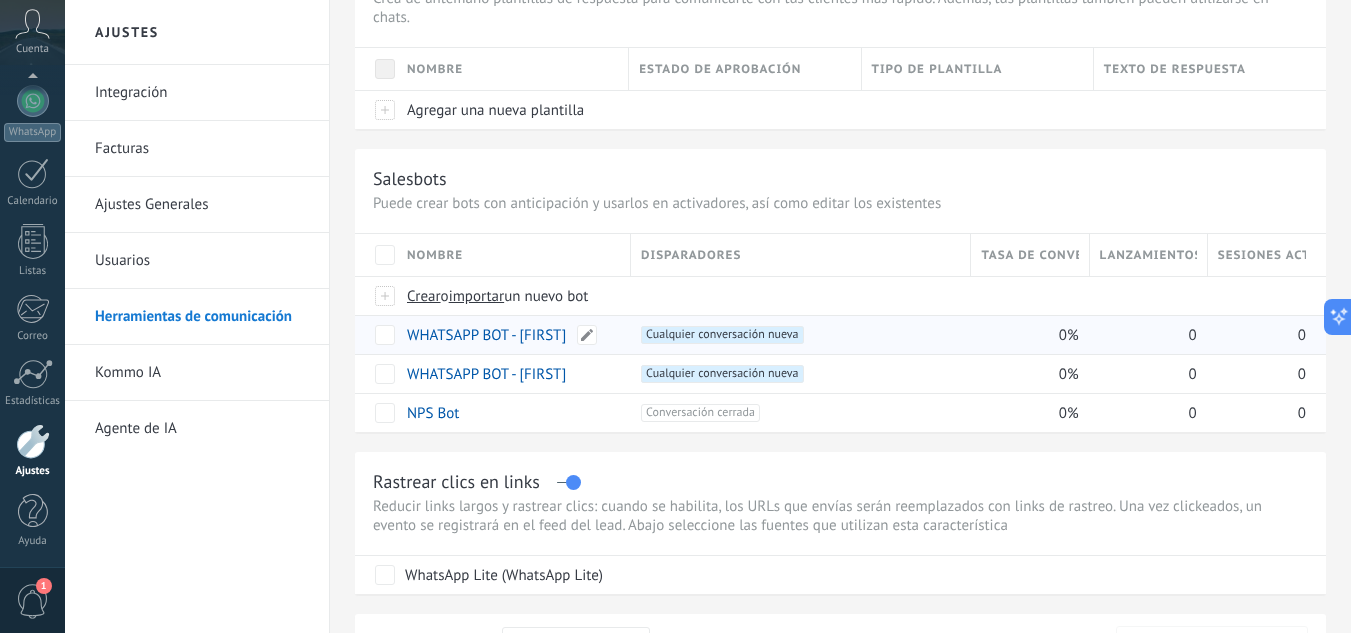 click on "WHATSAPP BOT - [FIRST]" at bounding box center (509, 335) 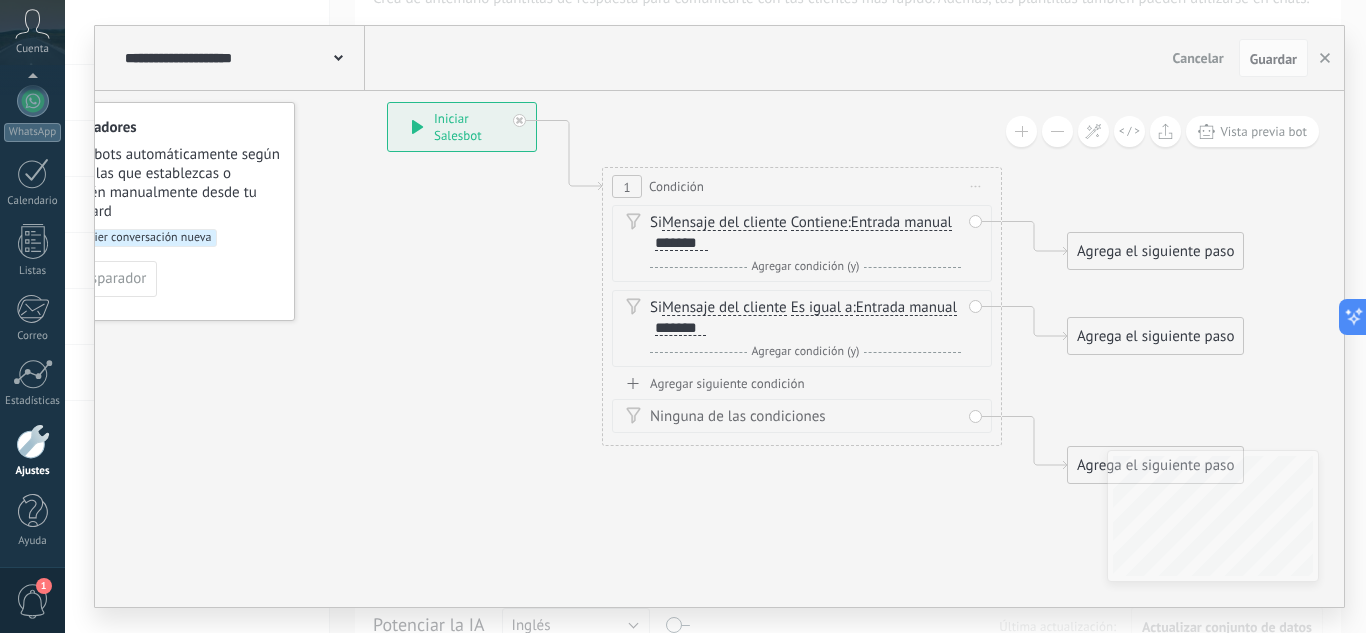 drag, startPoint x: 889, startPoint y: 230, endPoint x: 756, endPoint y: 91, distance: 192.37984 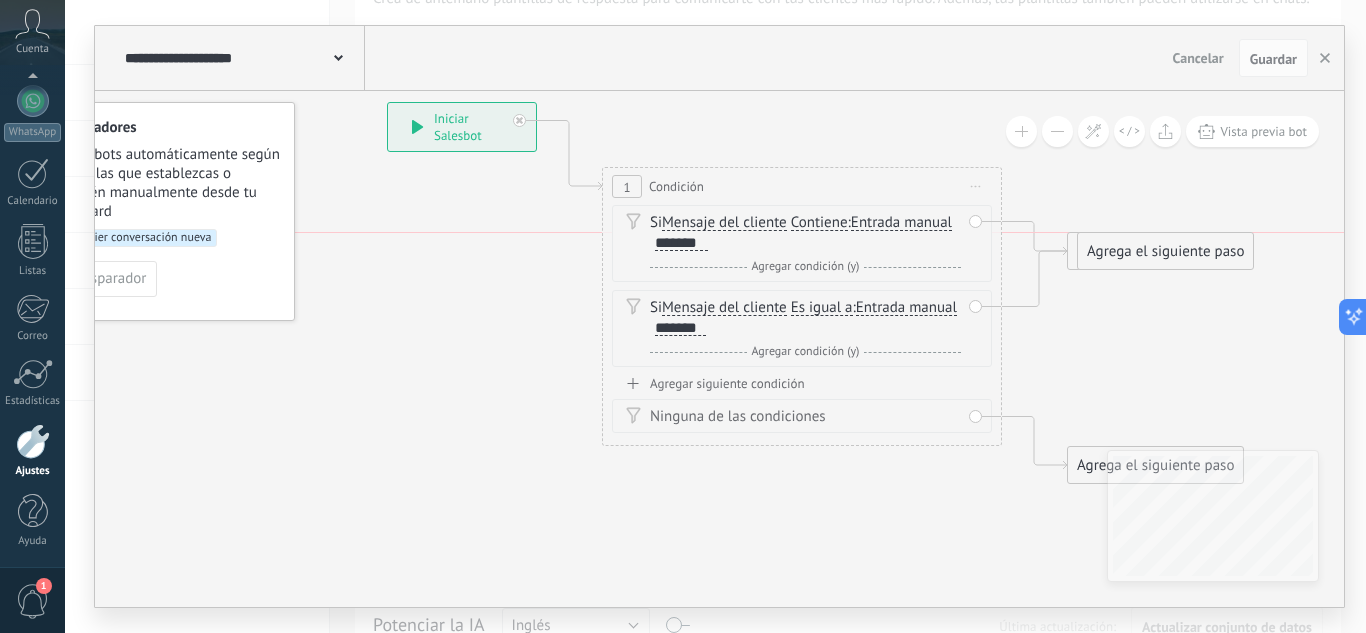 drag, startPoint x: 1107, startPoint y: 331, endPoint x: 1118, endPoint y: 241, distance: 90.66973 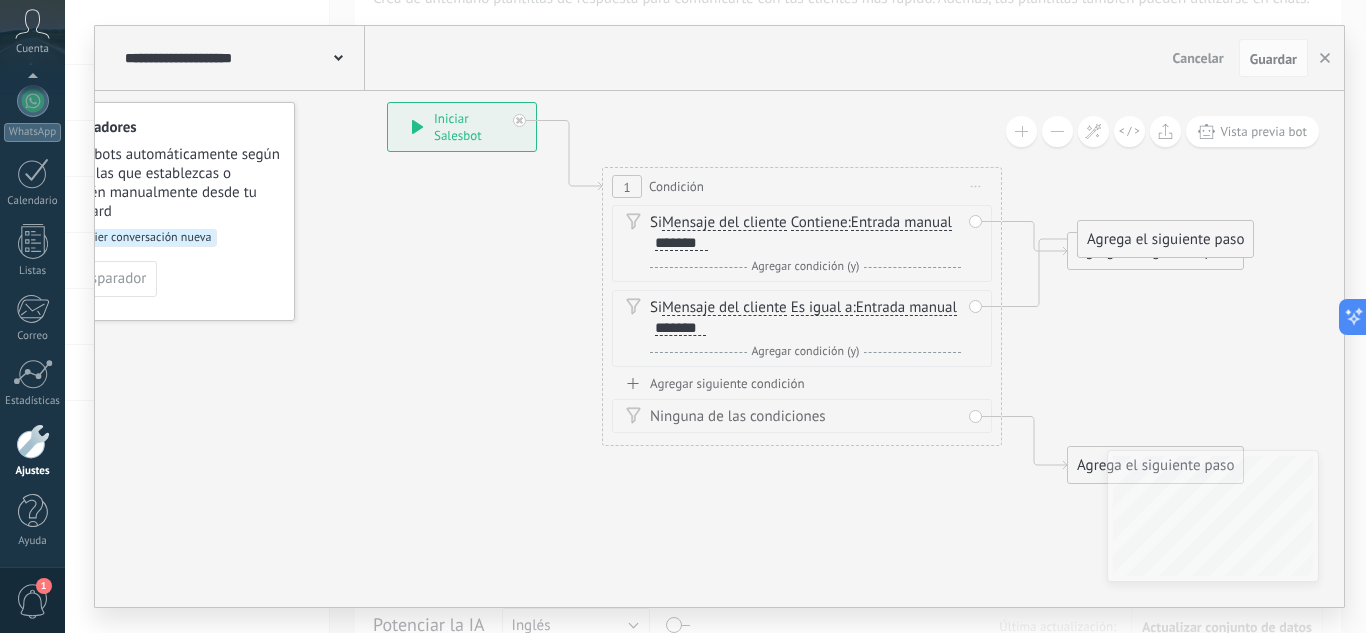 drag, startPoint x: 1111, startPoint y: 290, endPoint x: 1112, endPoint y: 230, distance: 60.00833 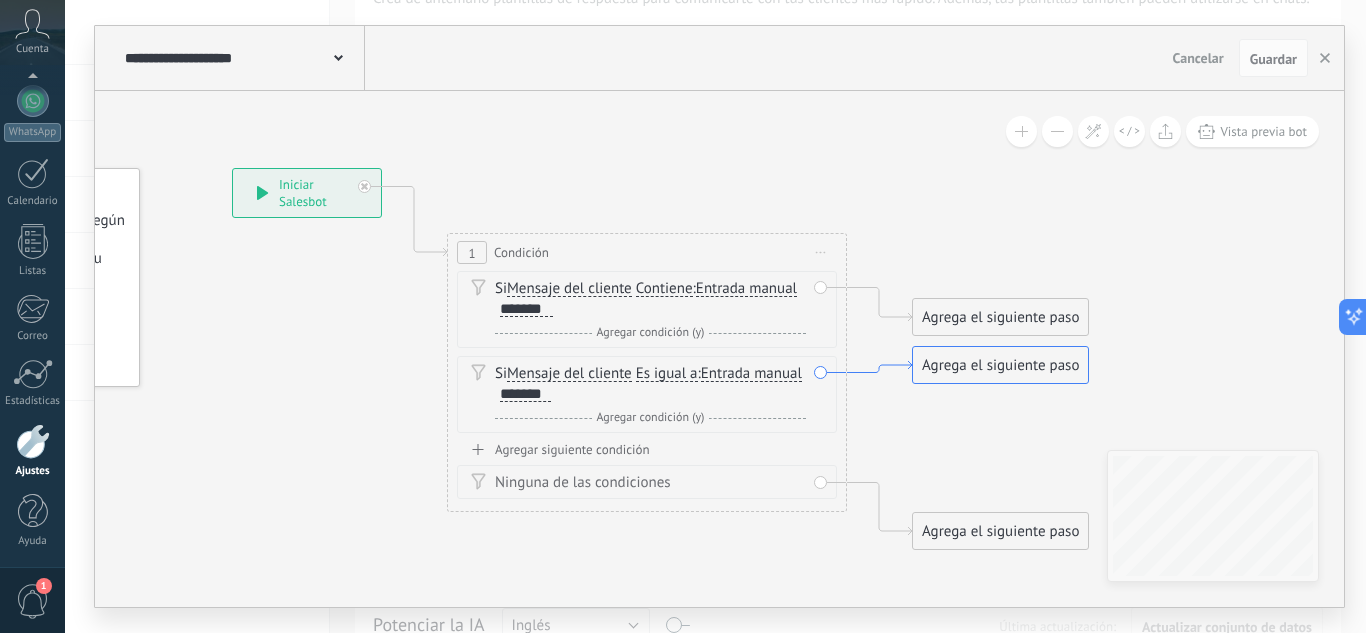 drag, startPoint x: 1055, startPoint y: 303, endPoint x: 900, endPoint y: 369, distance: 168.46661 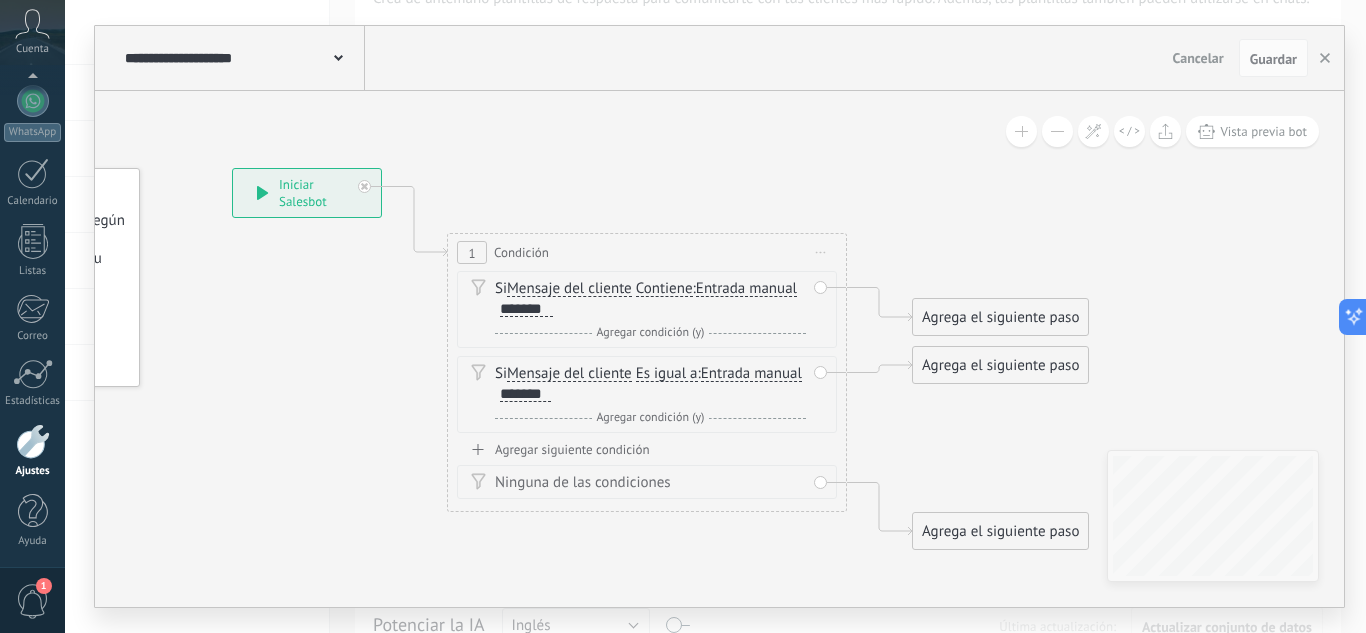 click on "Agrega el siguiente paso" at bounding box center [1000, 317] 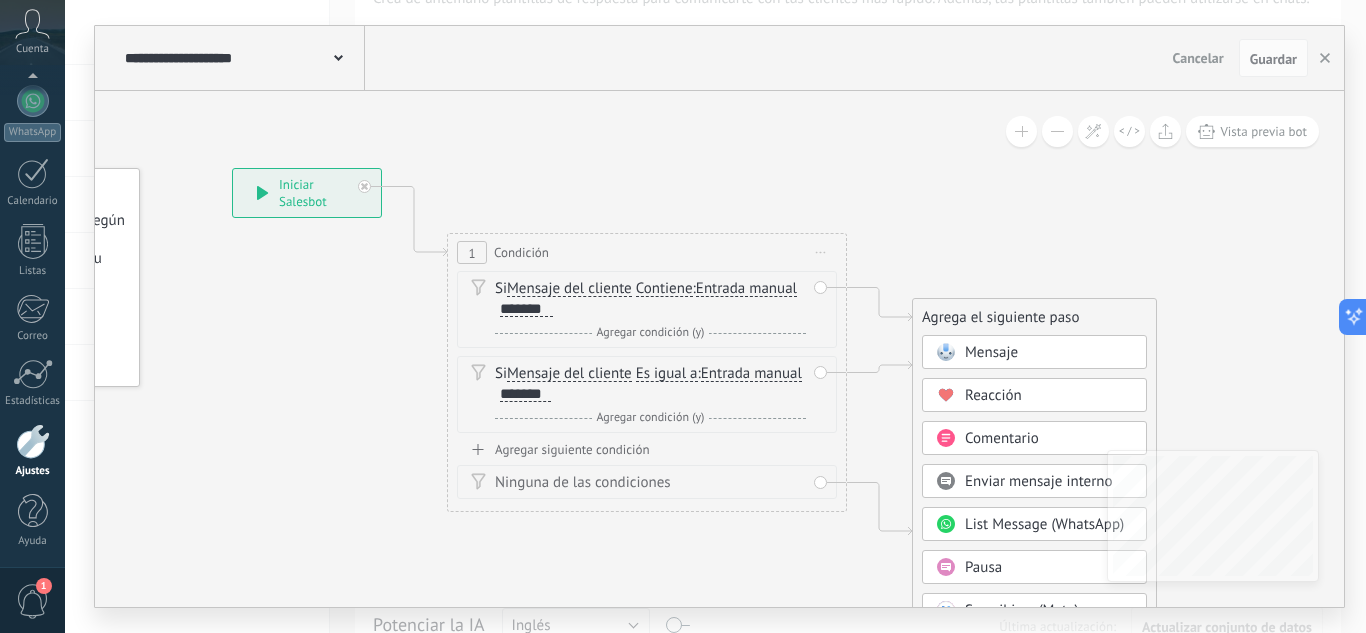 click on "Mensaje" at bounding box center (991, 352) 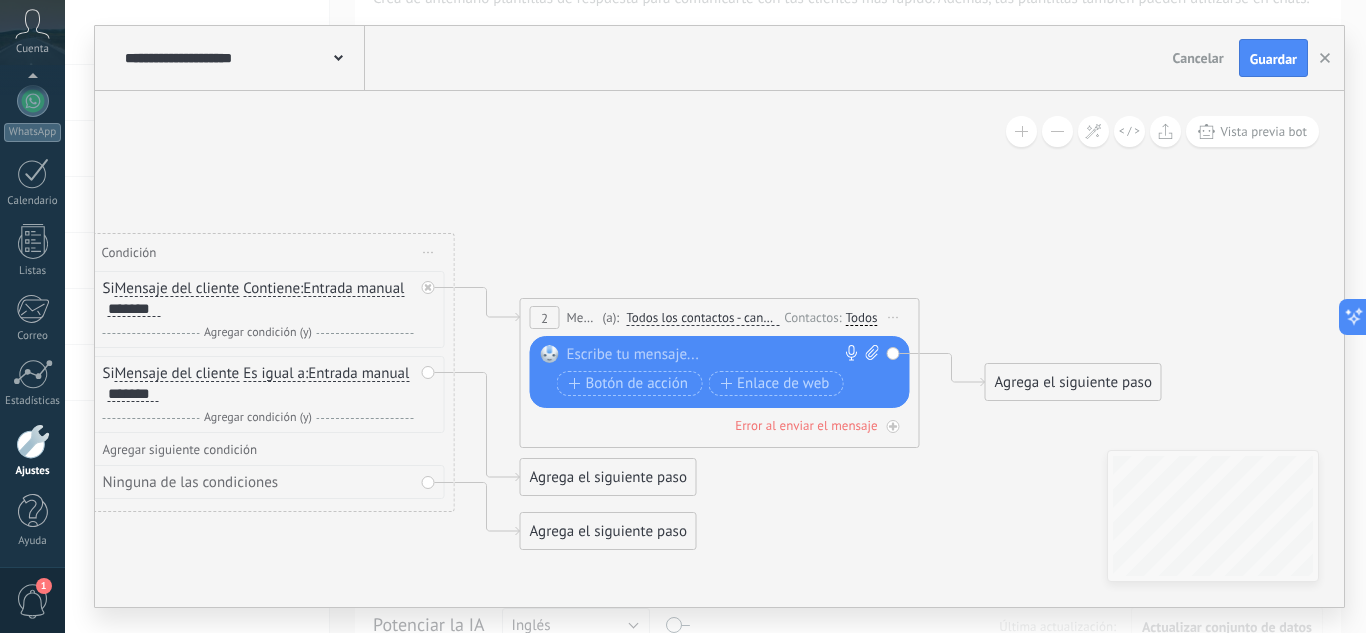 click on "Botón de acción
Enlace de web" at bounding box center [718, 383] 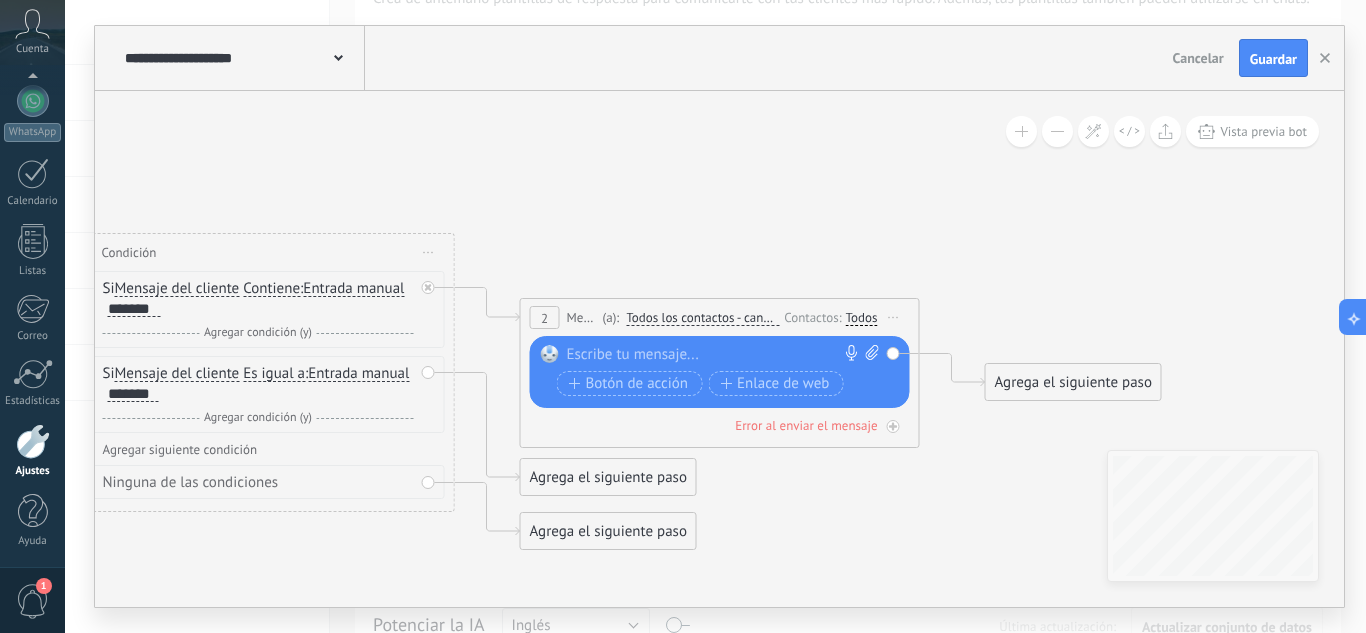 click on "Iniciar vista previa aquí
Cambiar nombre
Duplicar
Borrar" at bounding box center (894, 317) 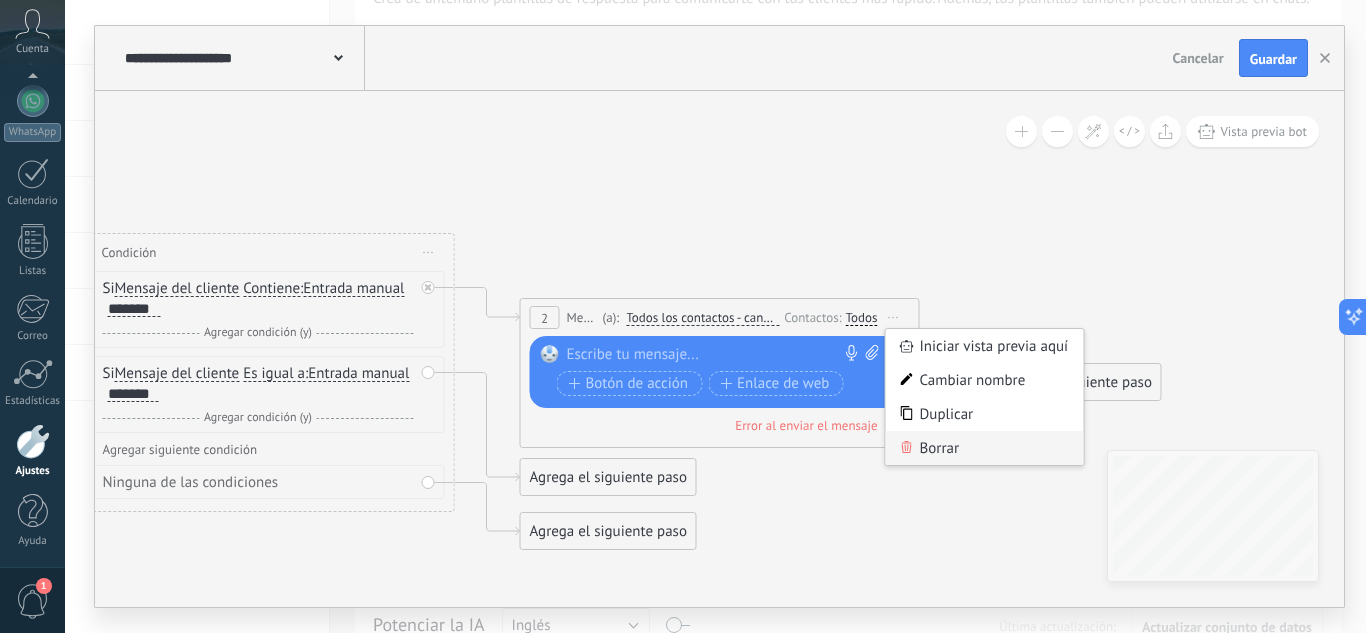 click on "Borrar" at bounding box center (985, 448) 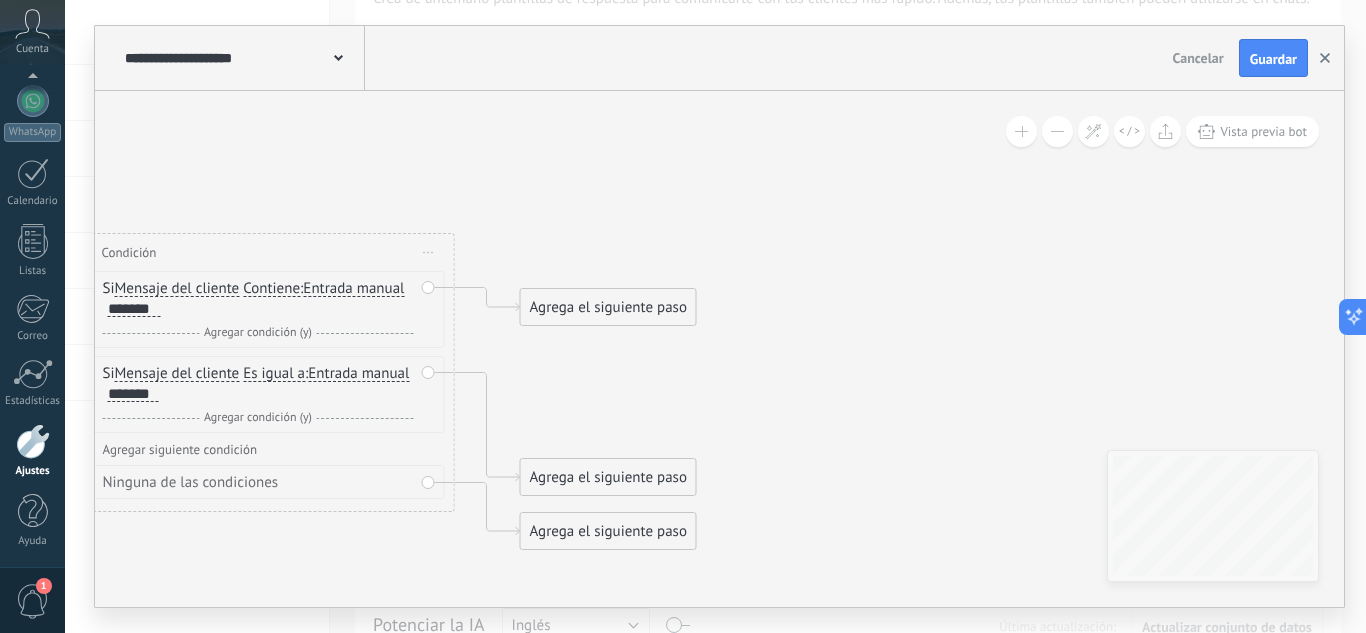 click 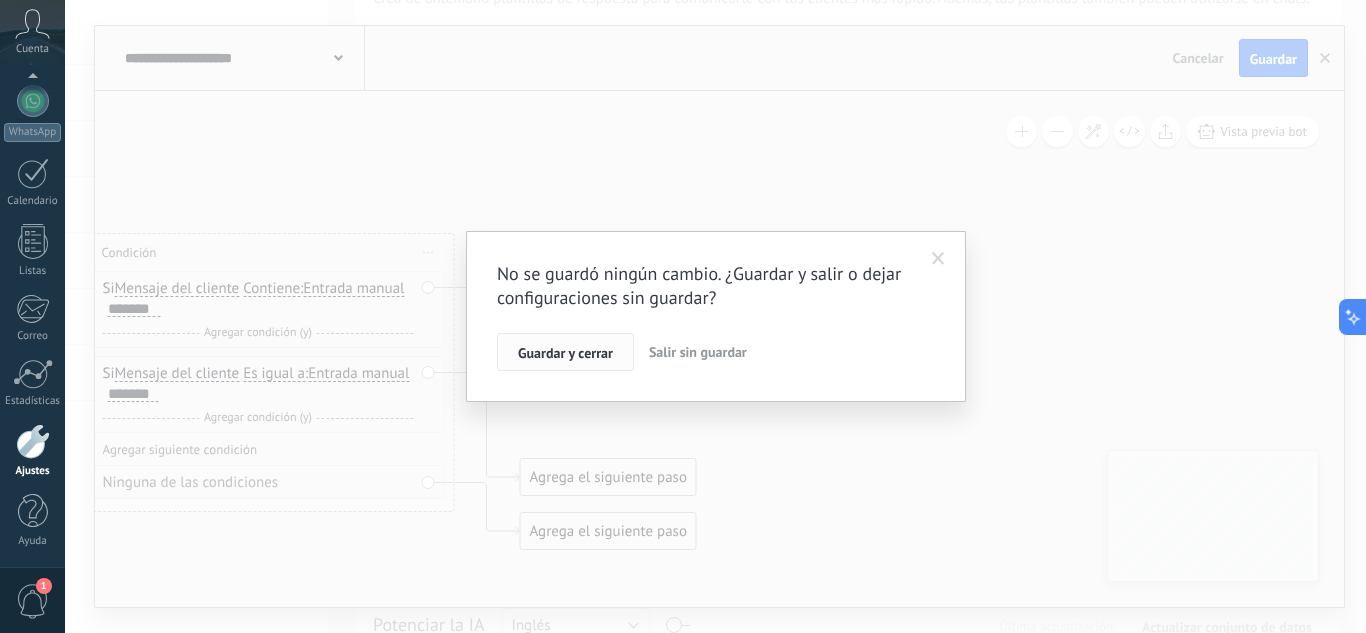 click on "Guardar y cerrar" at bounding box center [565, 353] 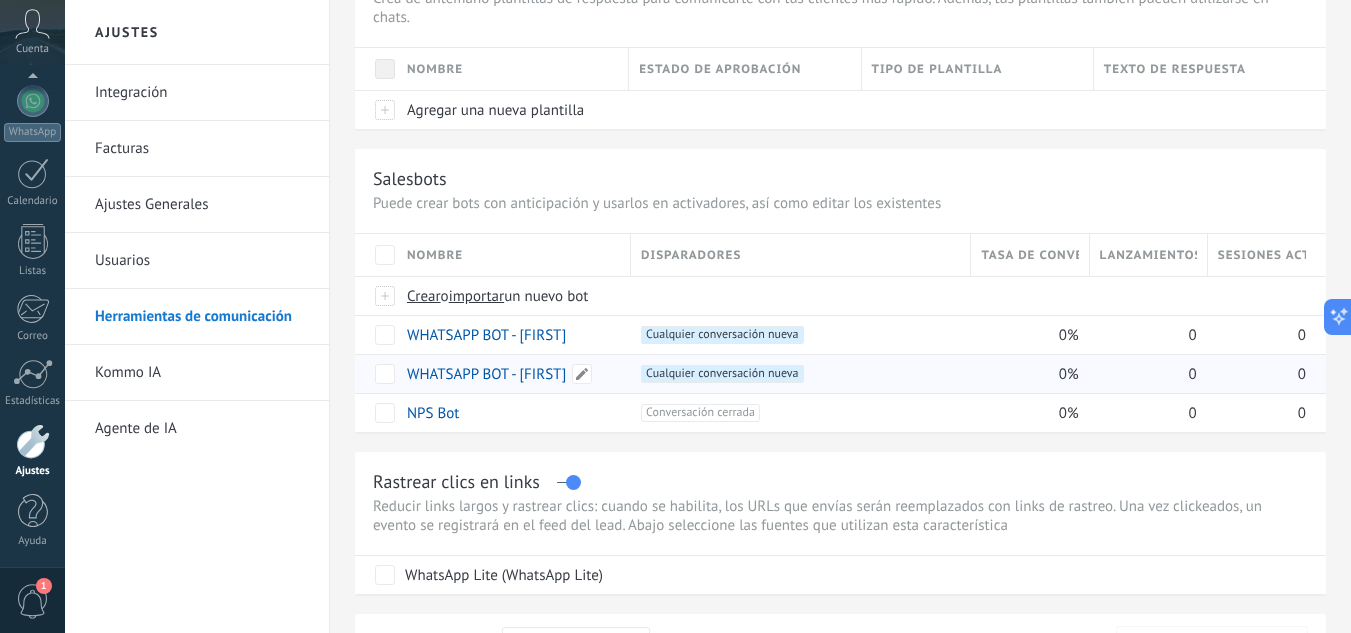click on "WHATSAPP BOT - [FIRST]" at bounding box center [509, 374] 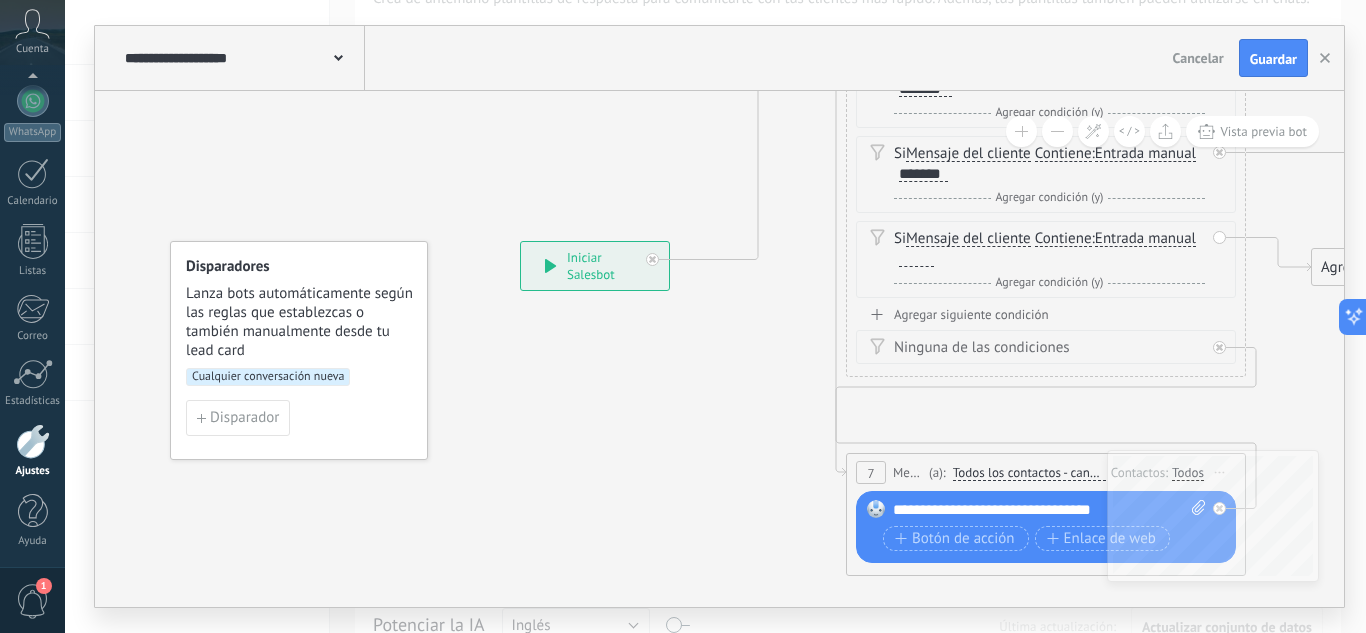 click 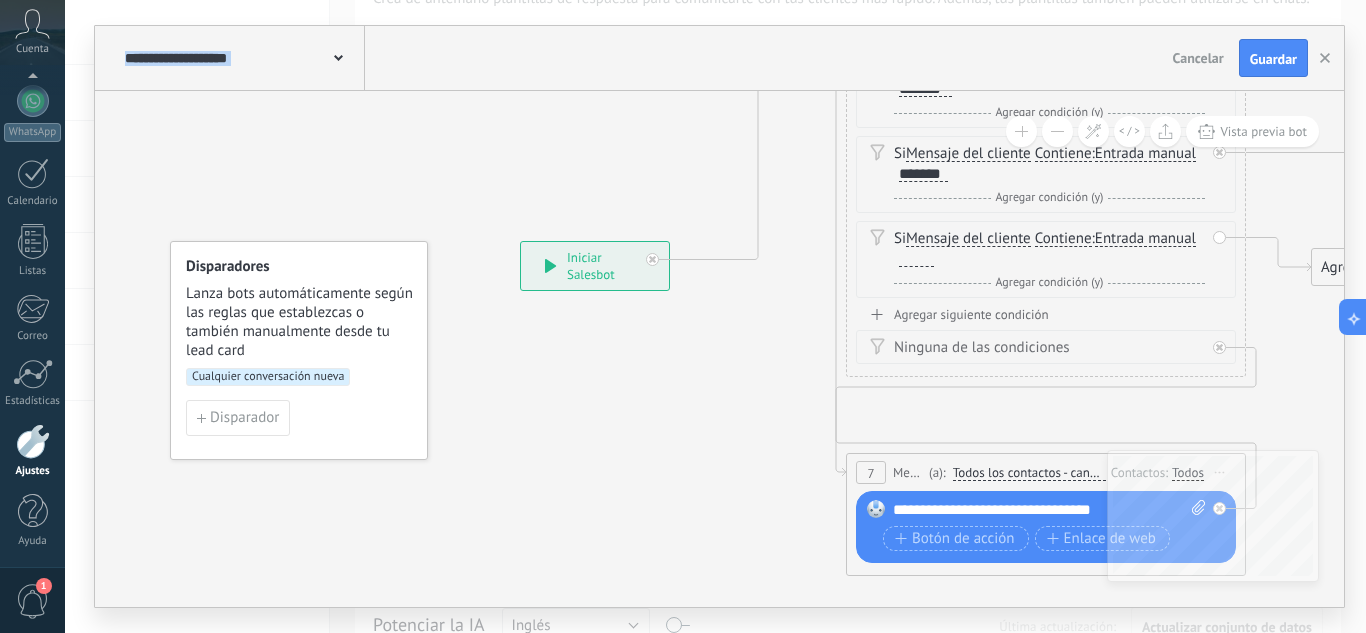 click 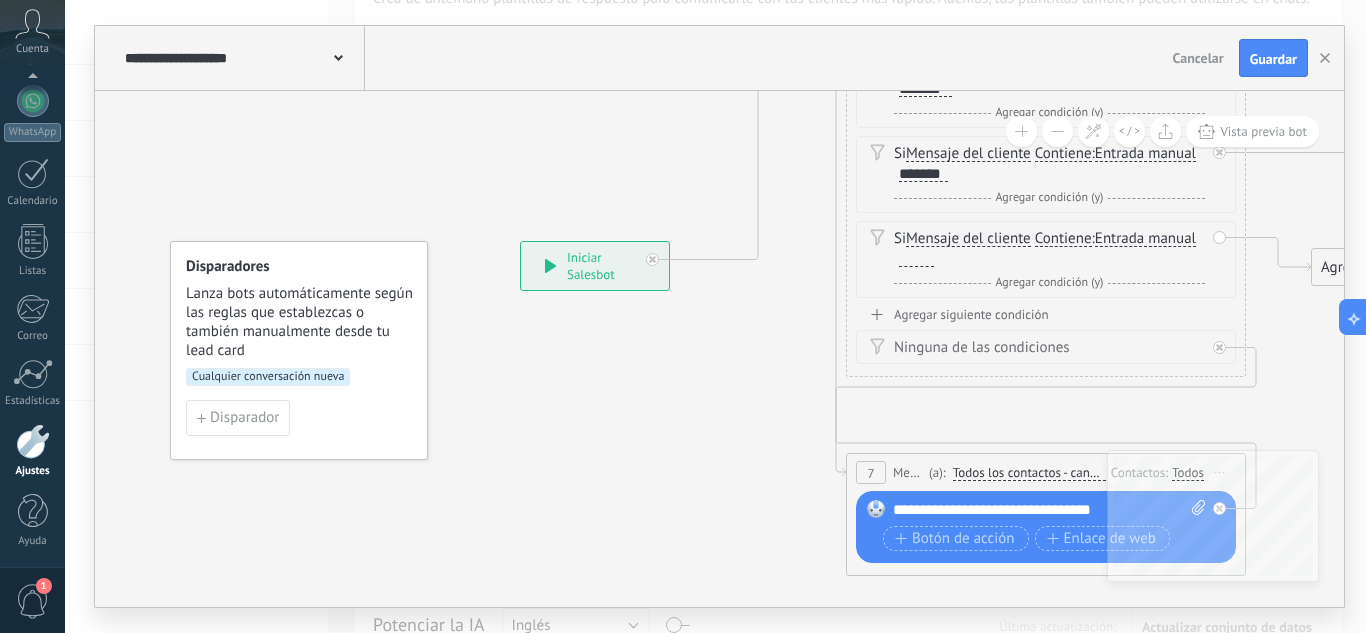click 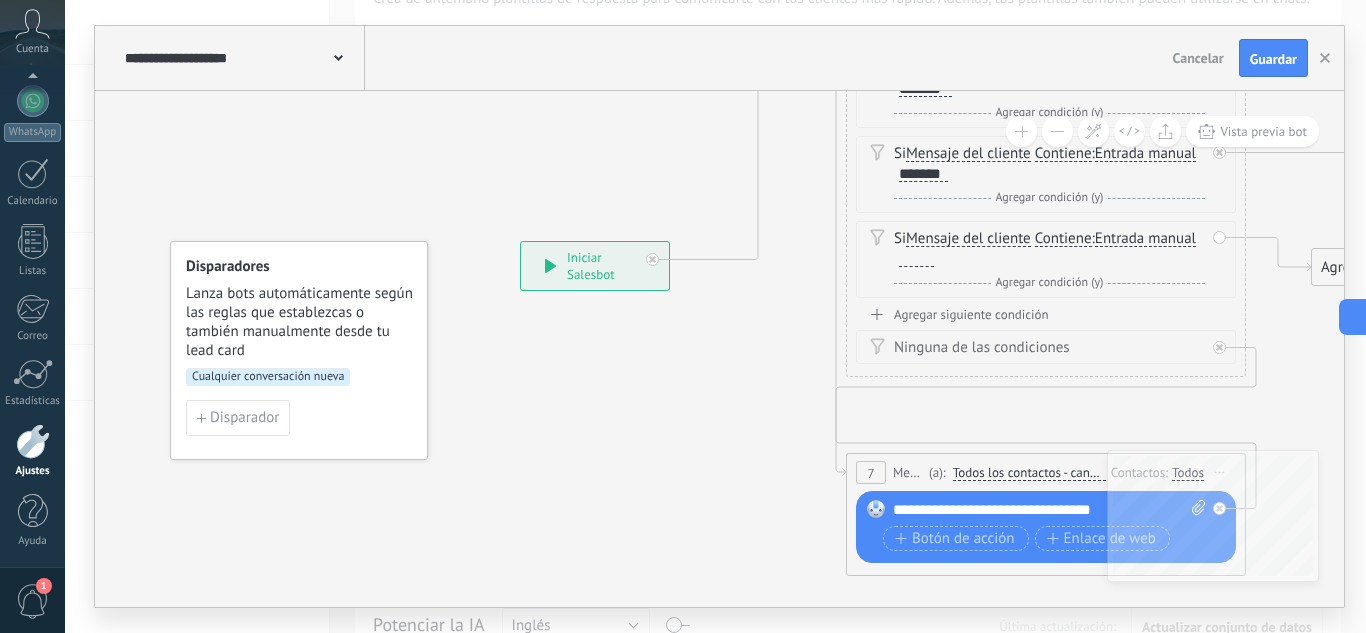 click 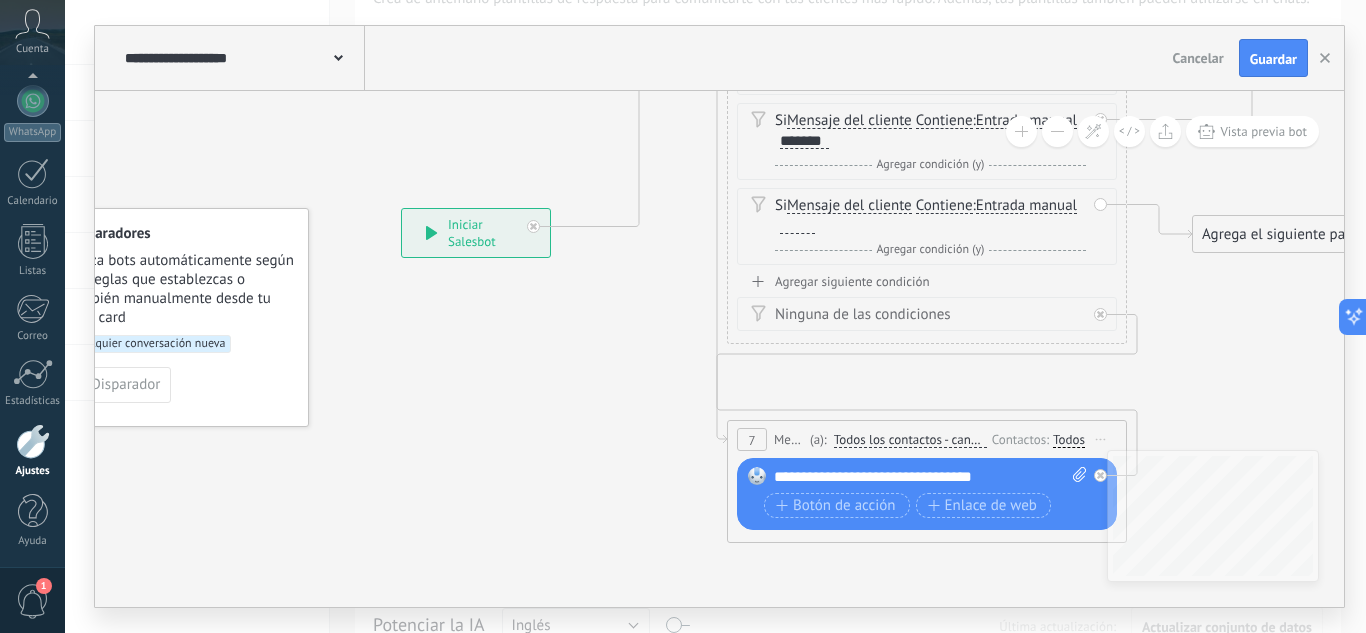 drag, startPoint x: 1262, startPoint y: 340, endPoint x: 1122, endPoint y: 337, distance: 140.03214 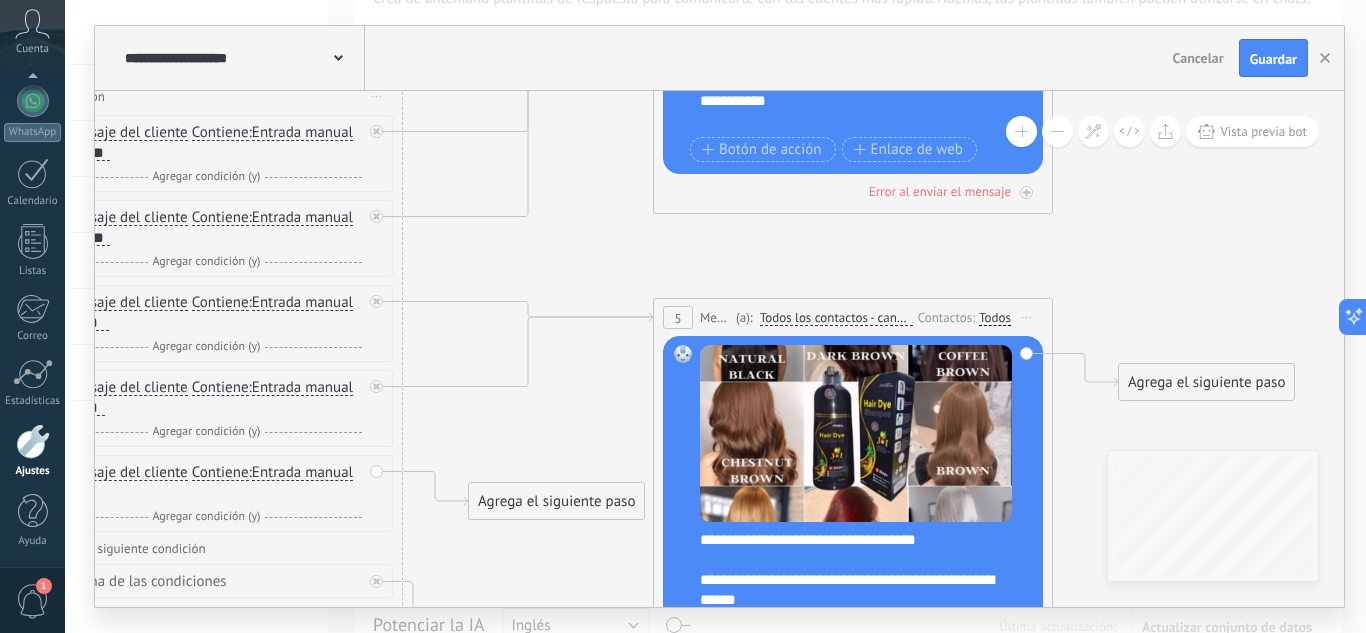 drag, startPoint x: 1156, startPoint y: 337, endPoint x: 504, endPoint y: 604, distance: 704.55164 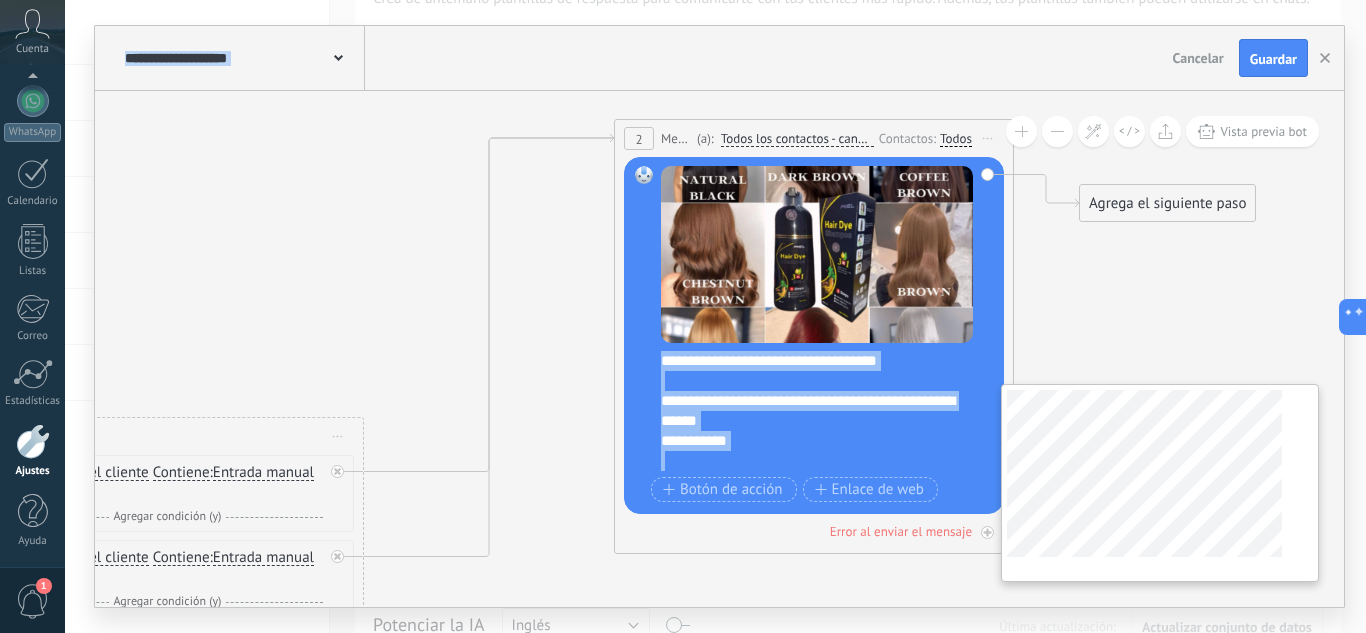 click on "**********" at bounding box center (719, 349) 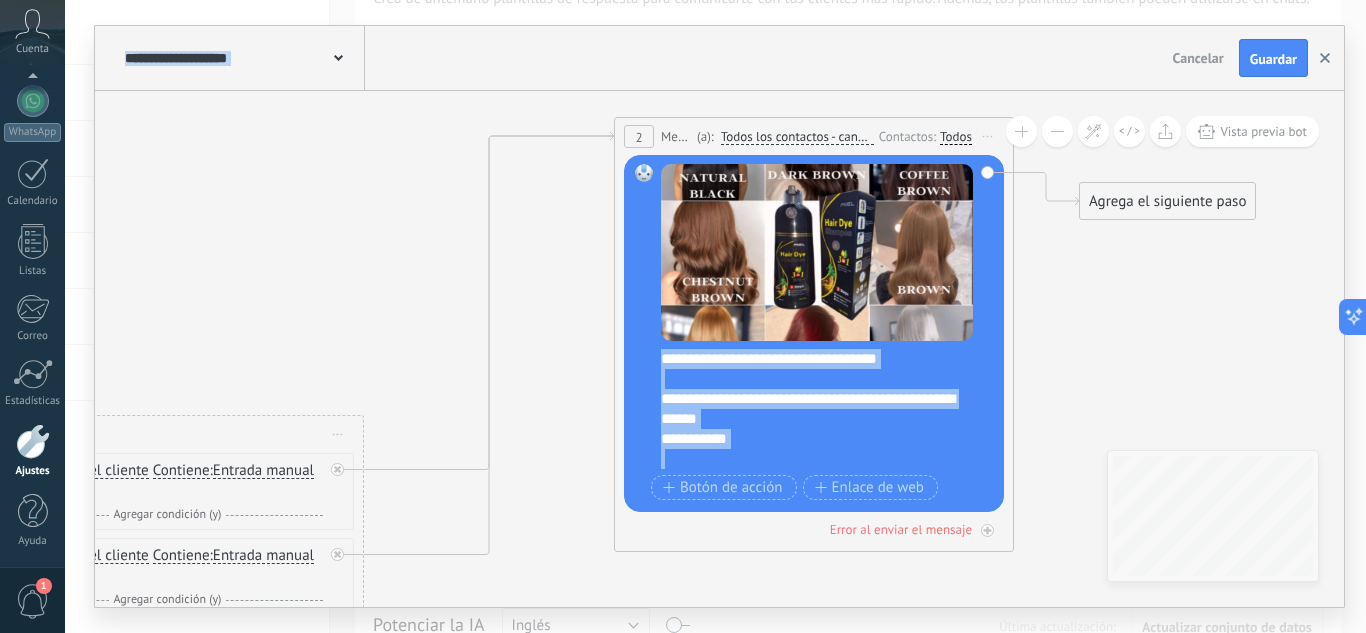 click 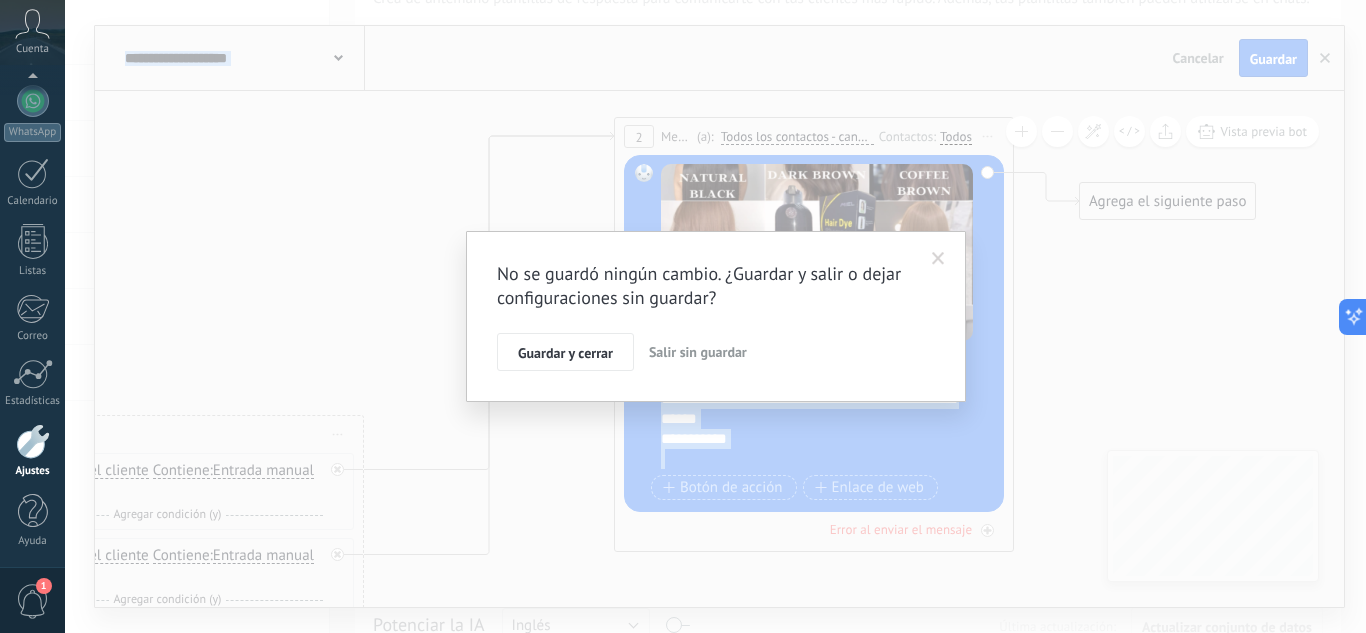 click on "Salir sin guardar" at bounding box center (698, 352) 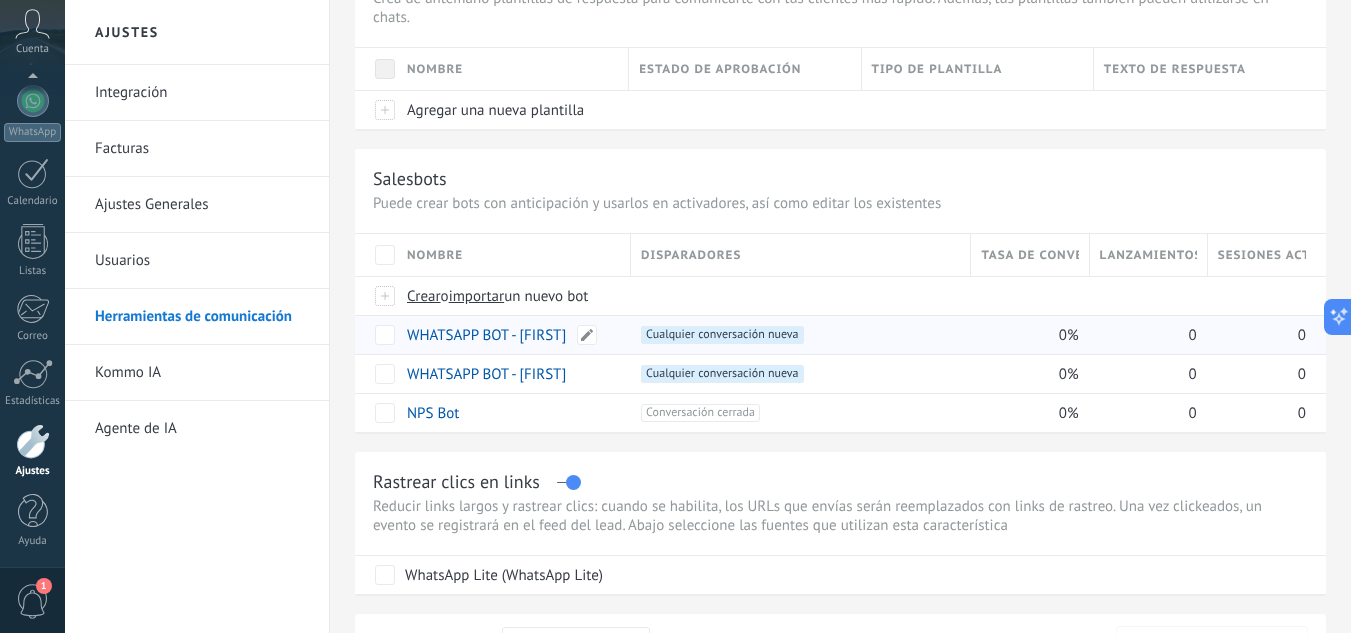 click on "WHATSAPP BOT - [FIRST]" at bounding box center (509, 335) 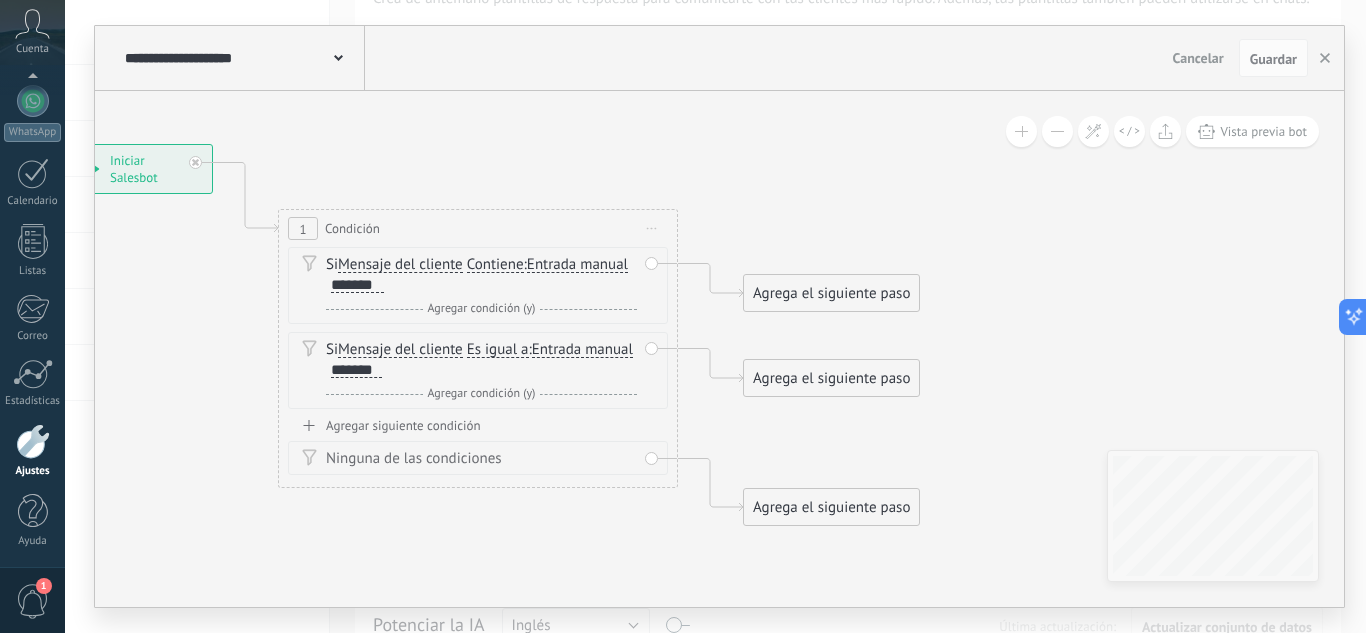 drag, startPoint x: 825, startPoint y: 220, endPoint x: 453, endPoint y: 140, distance: 380.5049 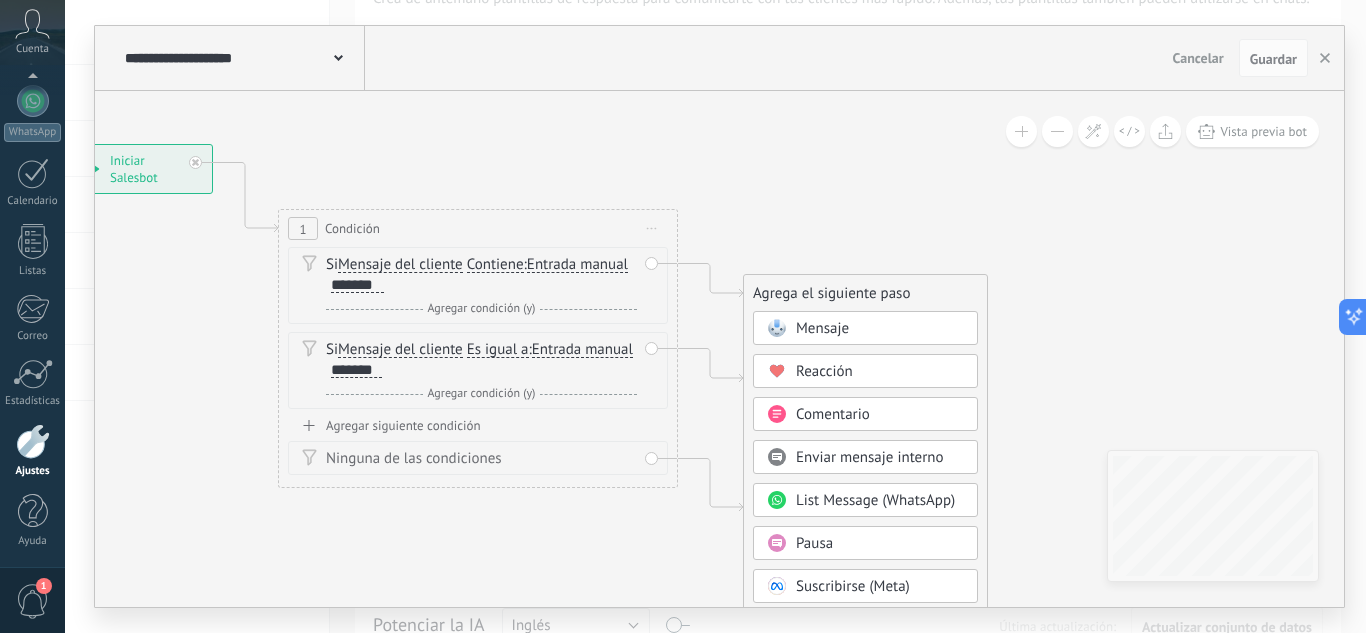 click on "Mensaje" at bounding box center [822, 328] 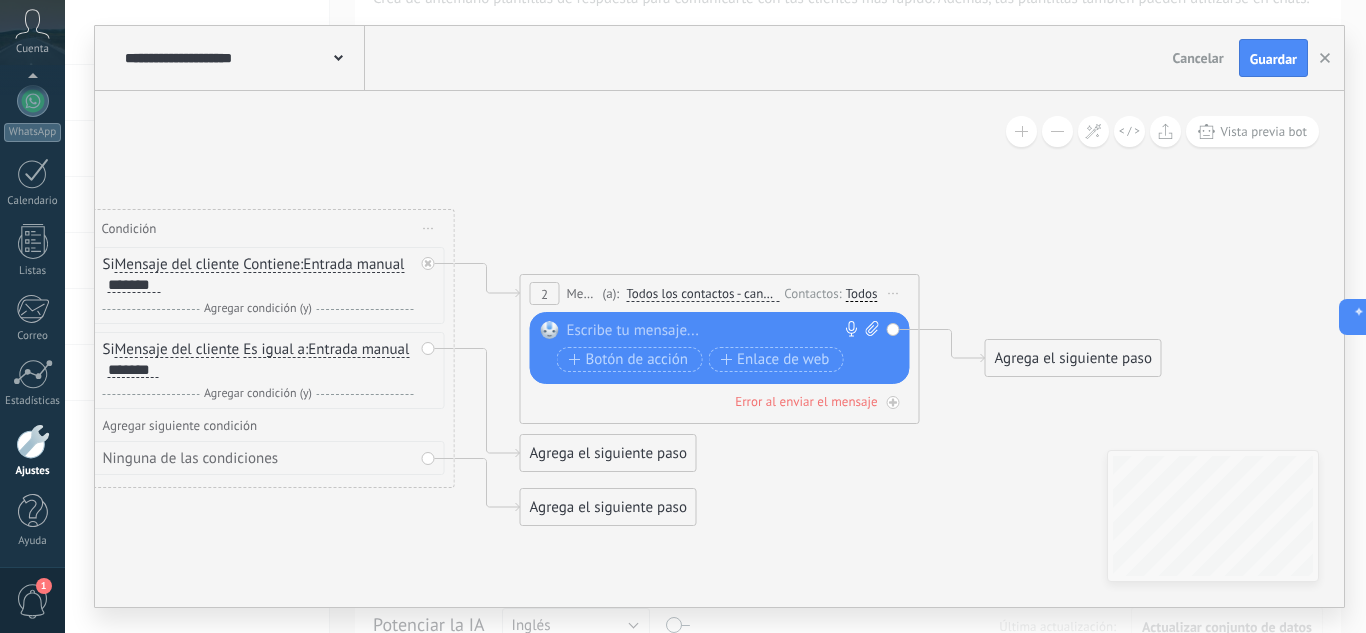 click at bounding box center [715, 331] 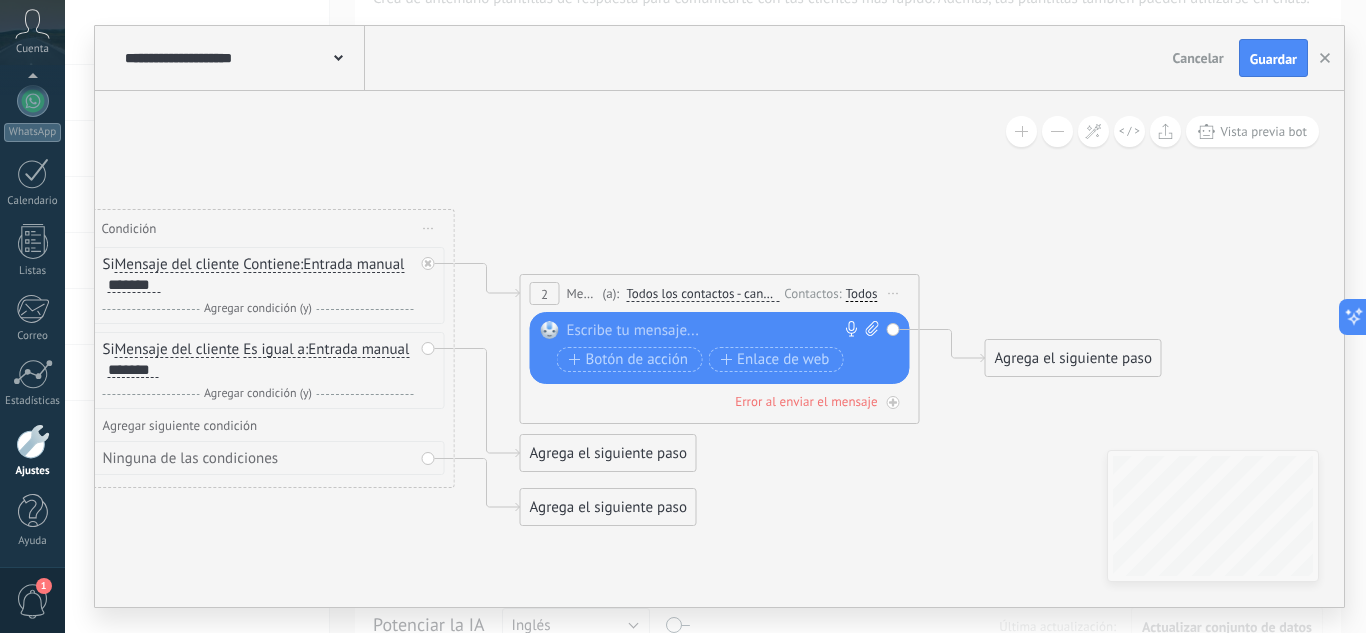 paste 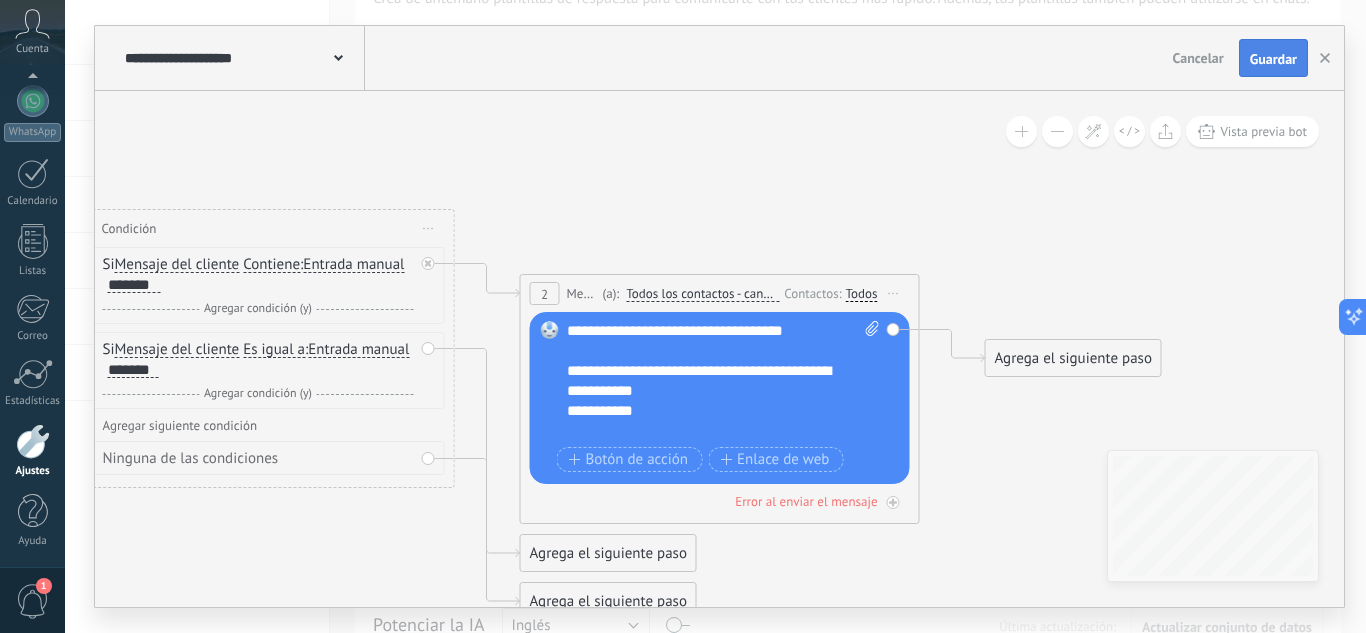 click on "Guardar" at bounding box center (1273, 59) 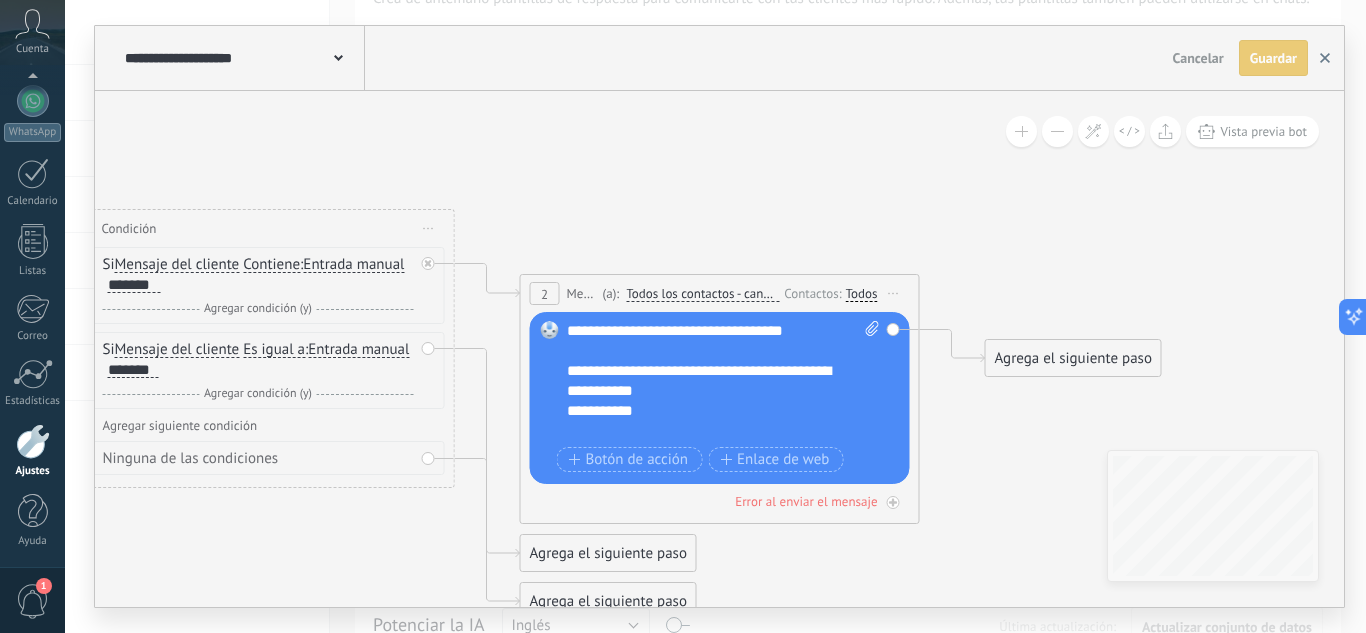 click at bounding box center [1325, 58] 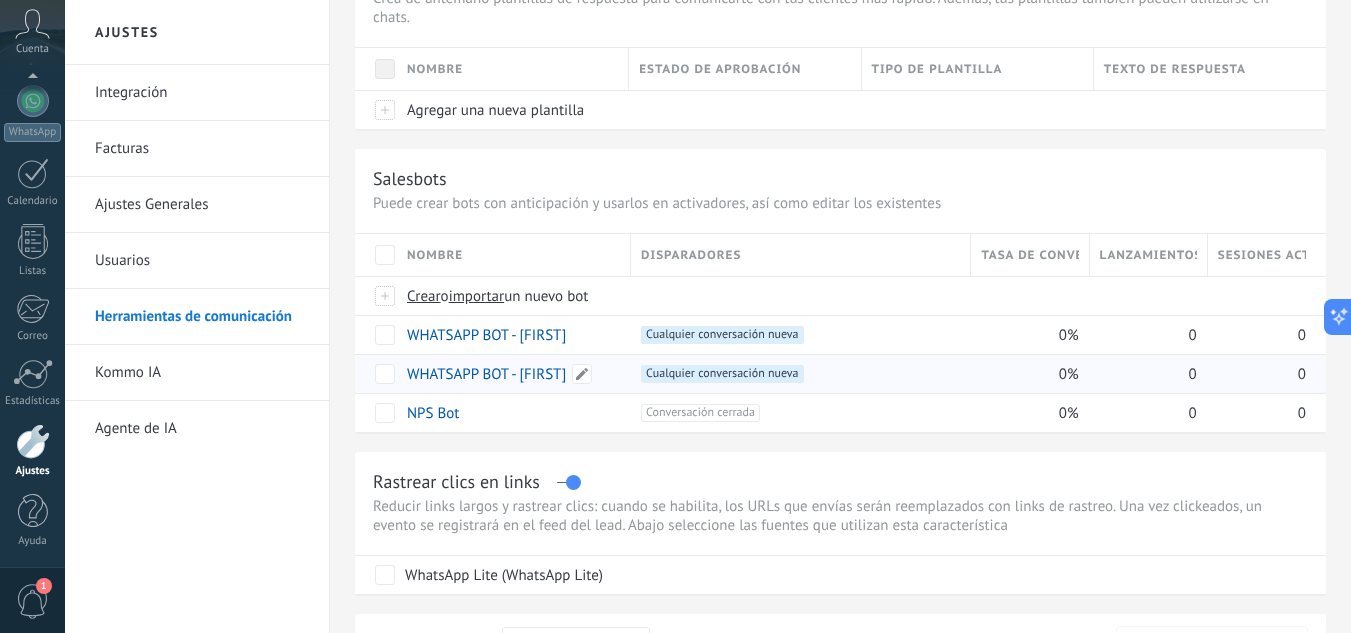 click on "WHATSAPP BOT - [FIRST]" at bounding box center [509, 374] 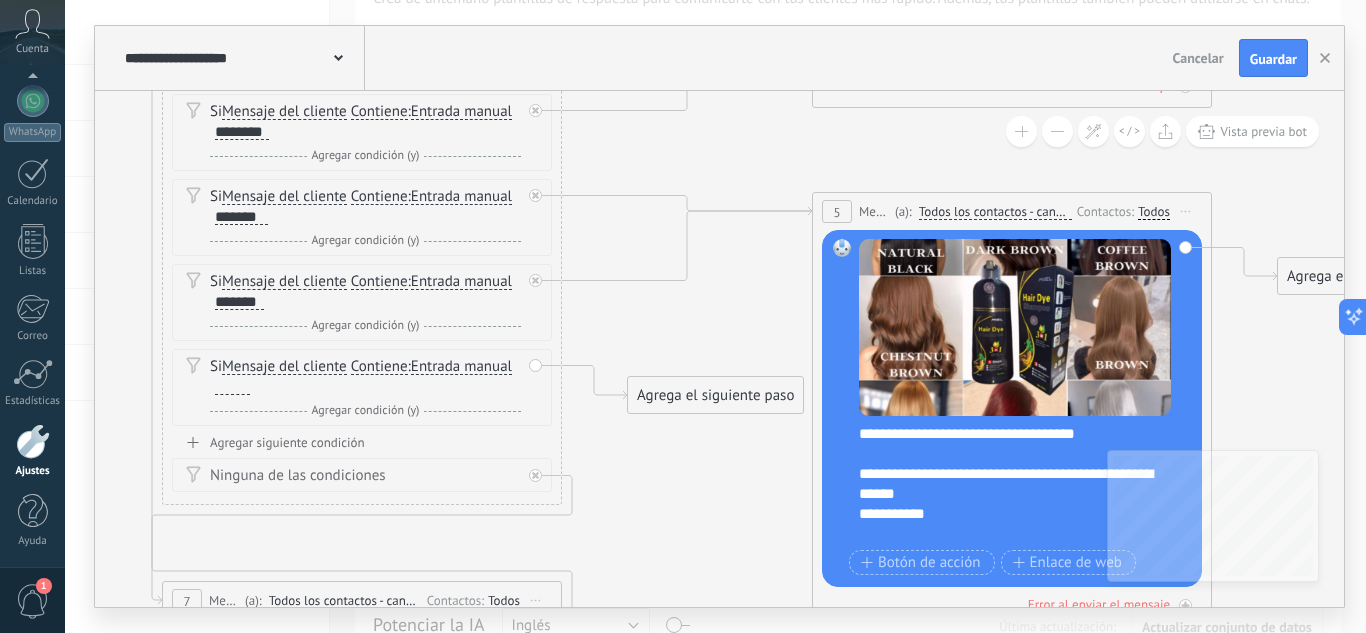 drag, startPoint x: 813, startPoint y: 275, endPoint x: 130, endPoint y: 403, distance: 694.8906 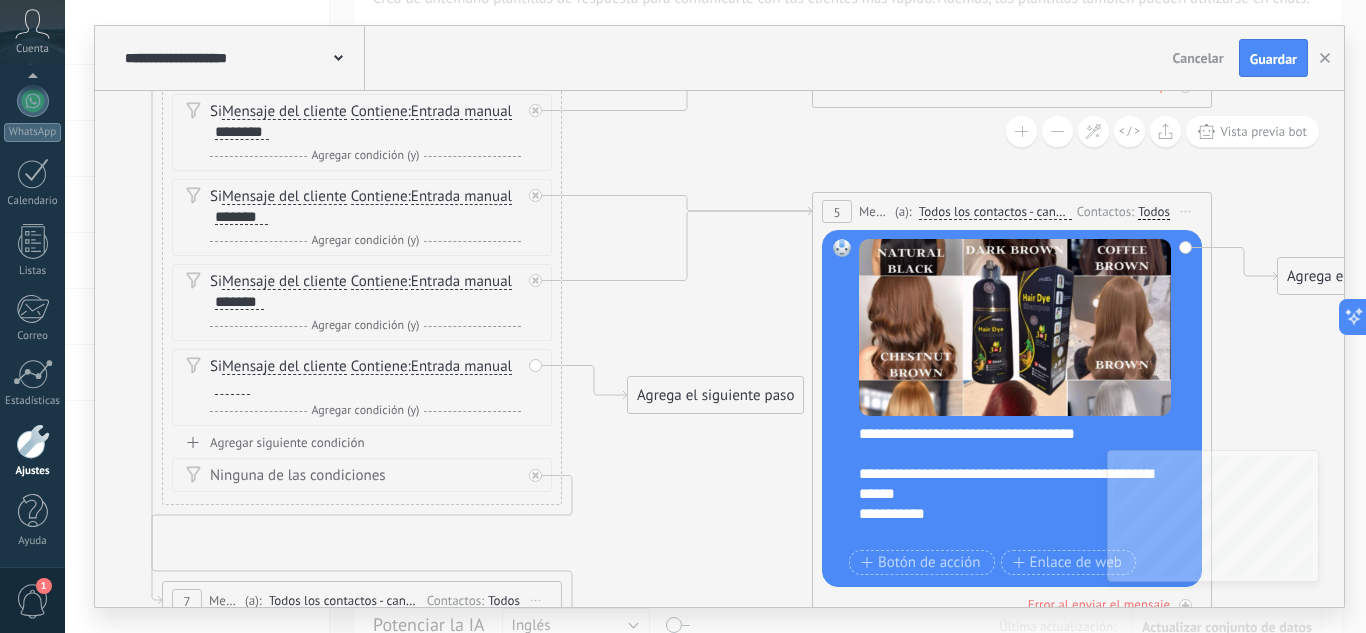 click 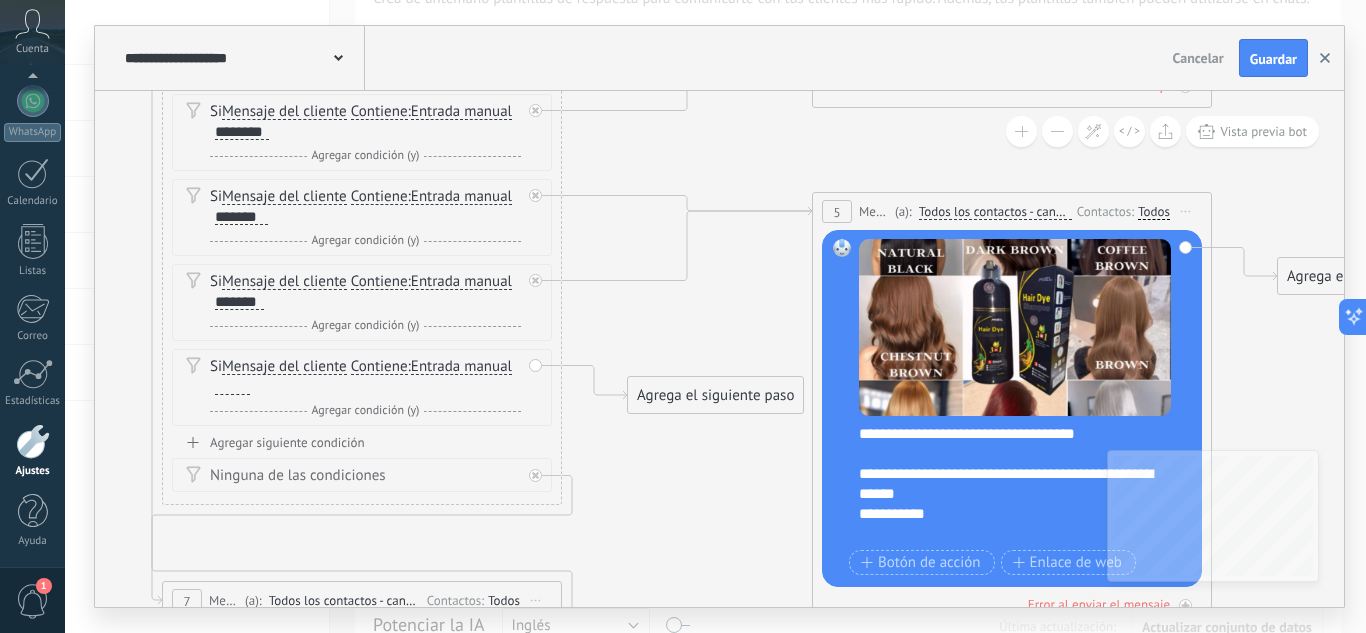 click 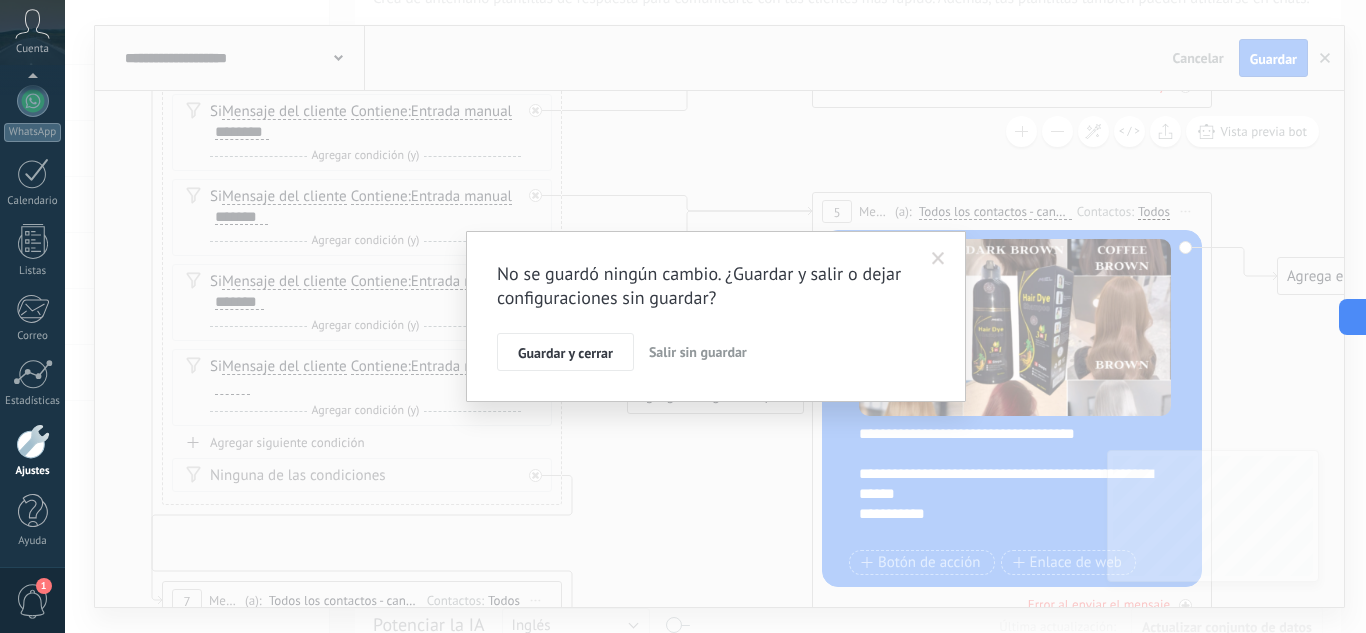 click on "Salir sin guardar" at bounding box center [698, 352] 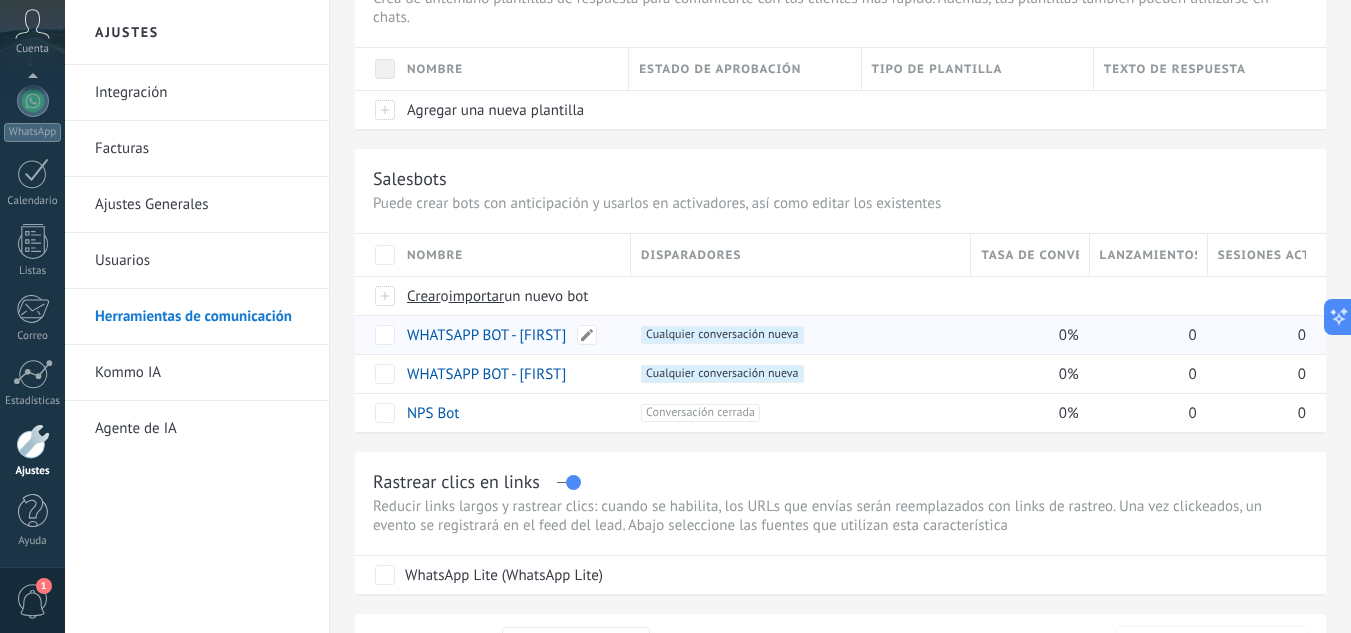 click on "WHATSAPP BOT - [FIRST]" at bounding box center [509, 335] 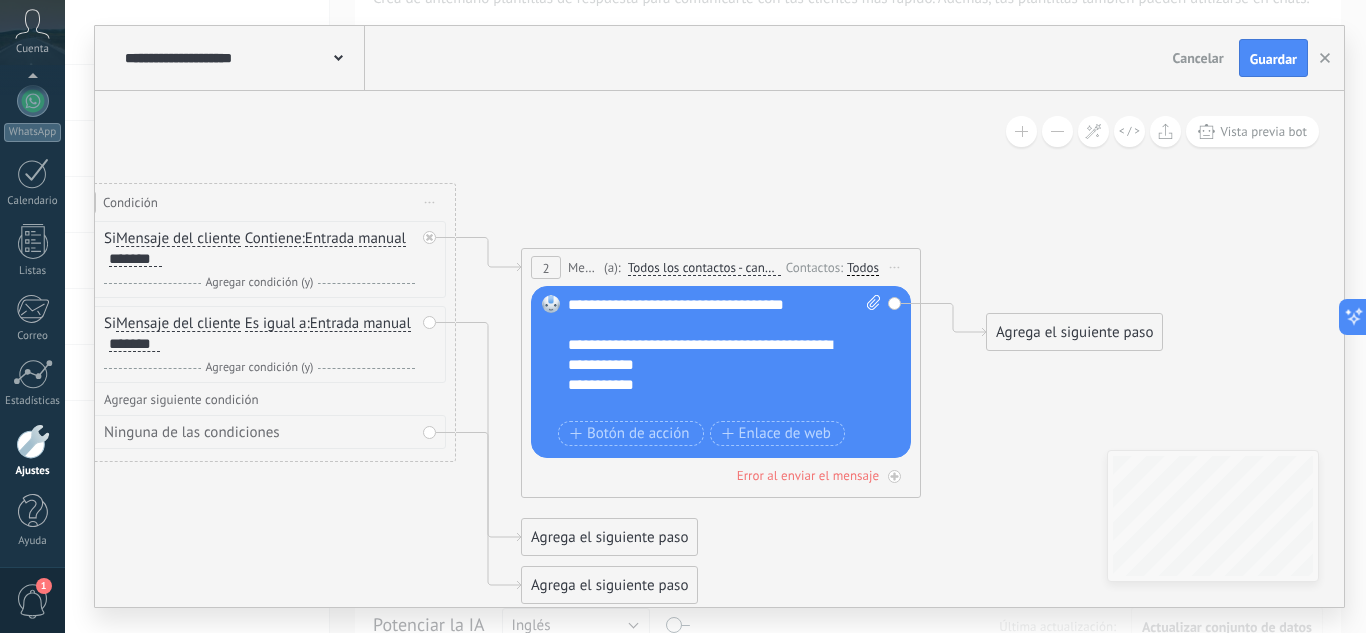 drag, startPoint x: 922, startPoint y: 226, endPoint x: 296, endPoint y: 115, distance: 635.7649 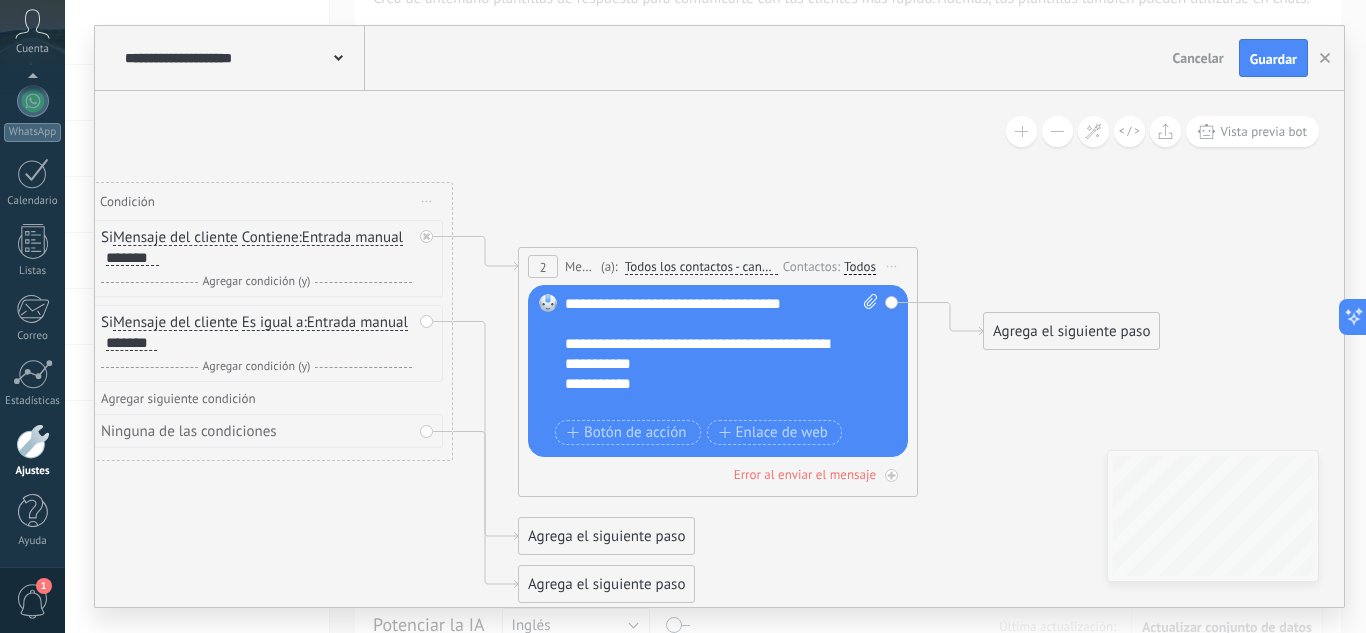 click on "**********" at bounding box center [721, 354] 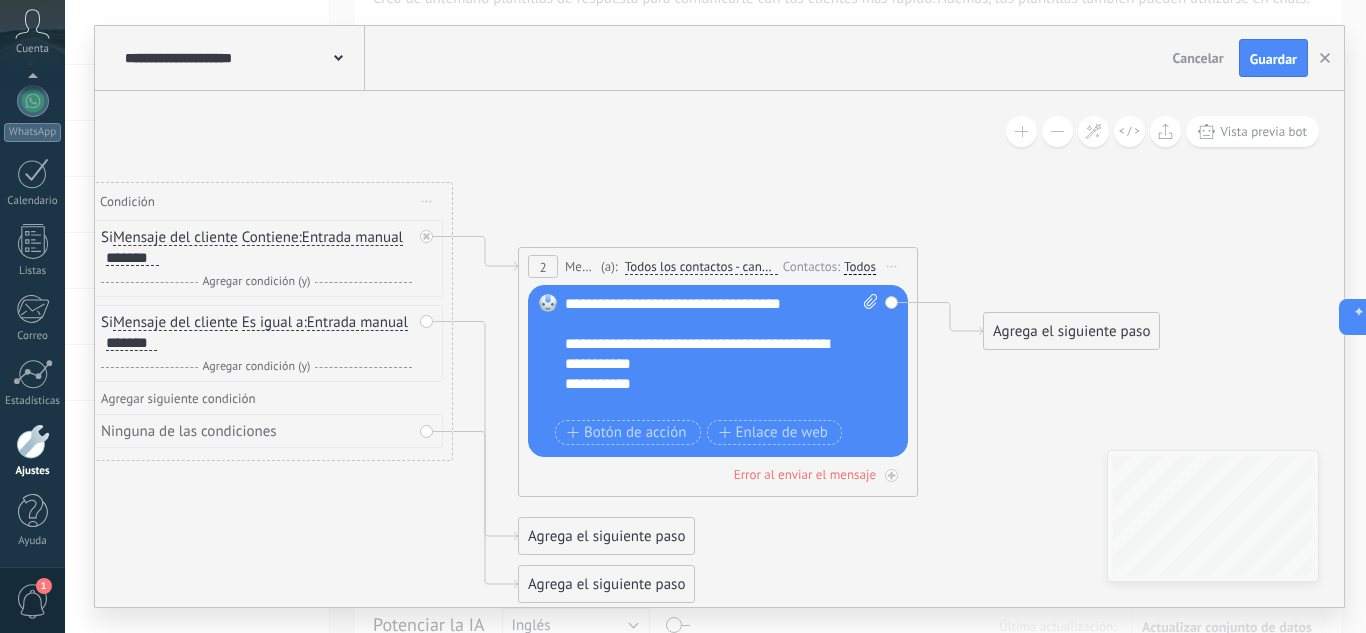 type 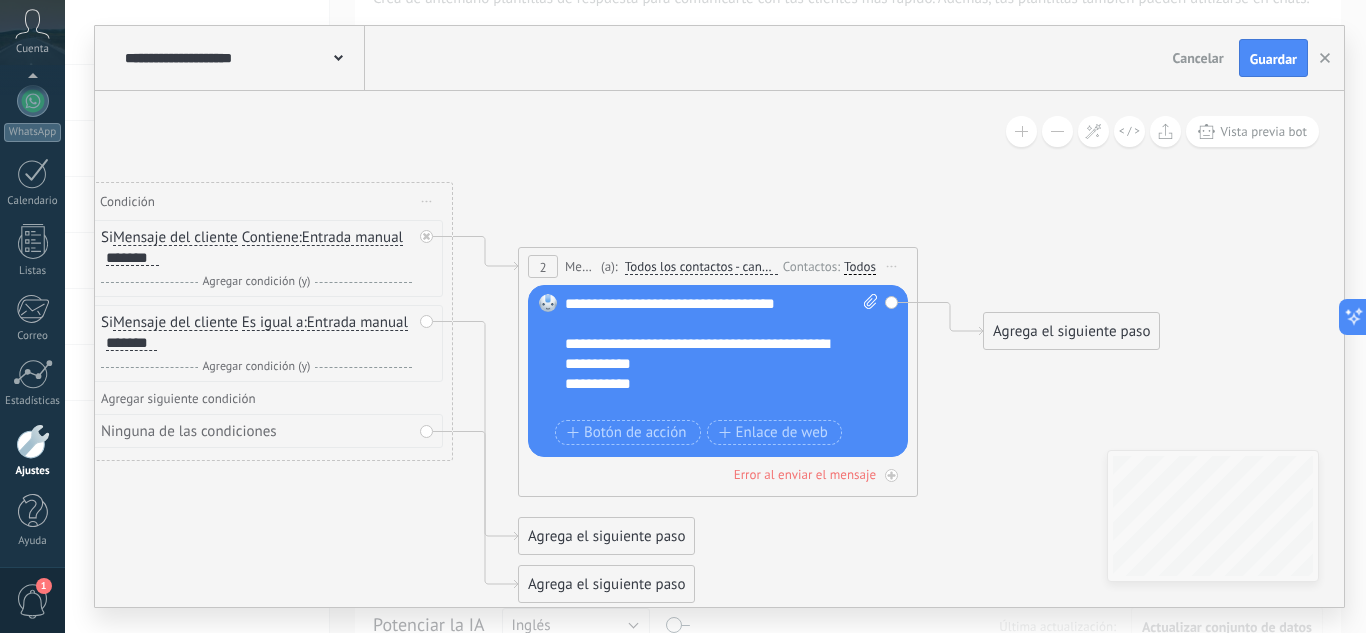 click on "**********" at bounding box center [721, 354] 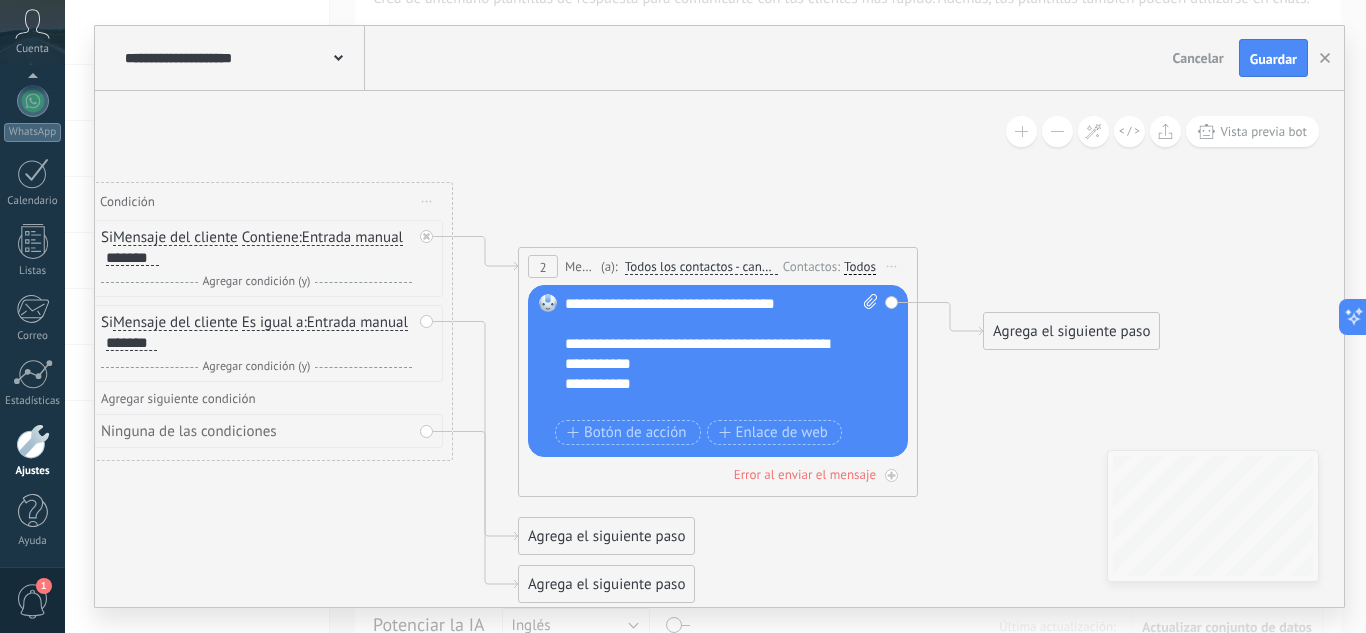 click on "**********" at bounding box center (721, 354) 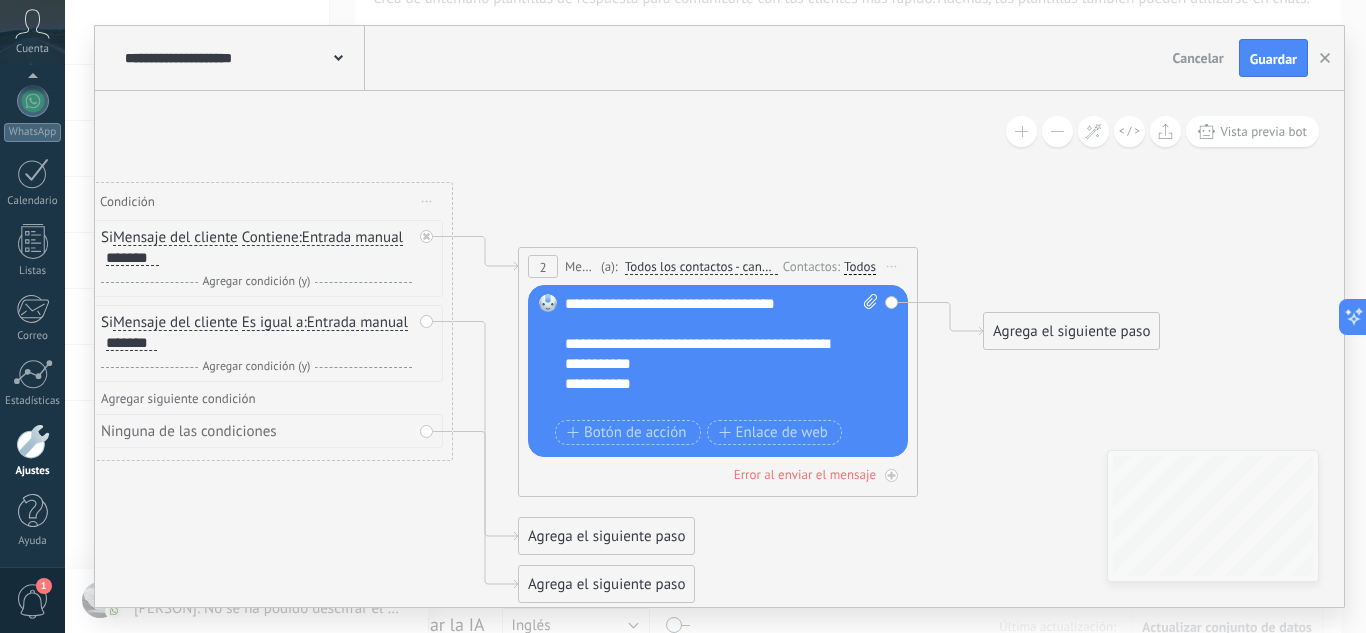 click 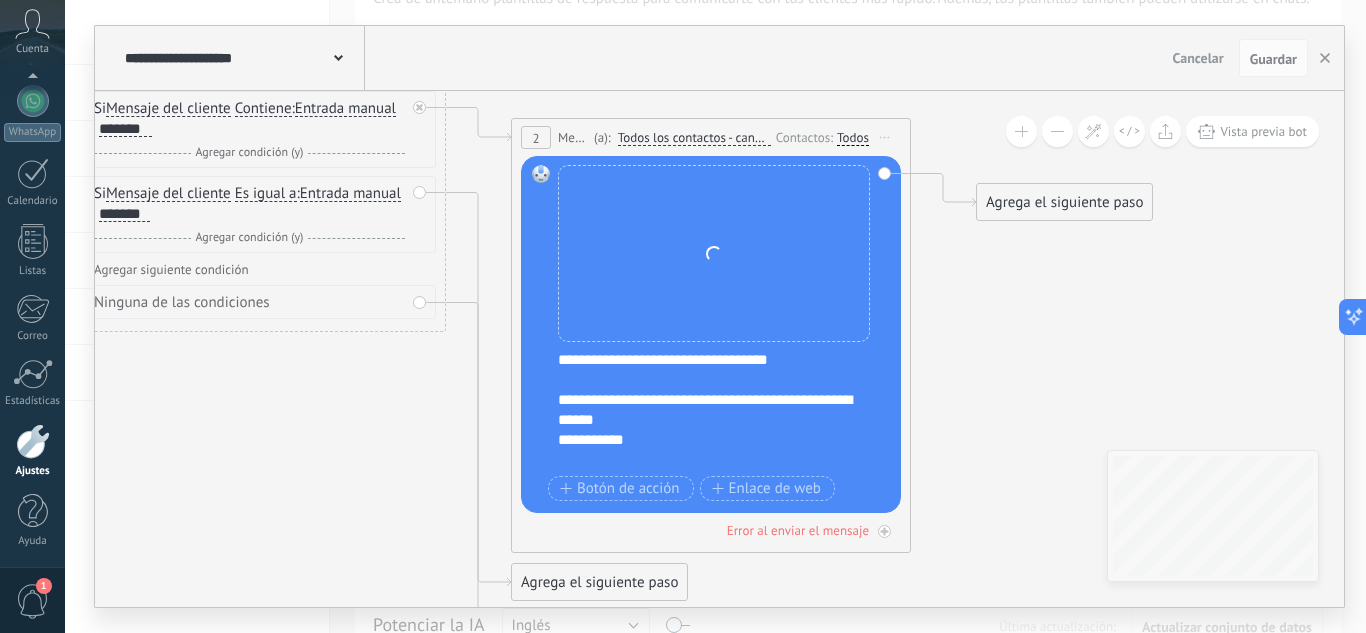 drag, startPoint x: 1068, startPoint y: 213, endPoint x: 1054, endPoint y: 70, distance: 143.68369 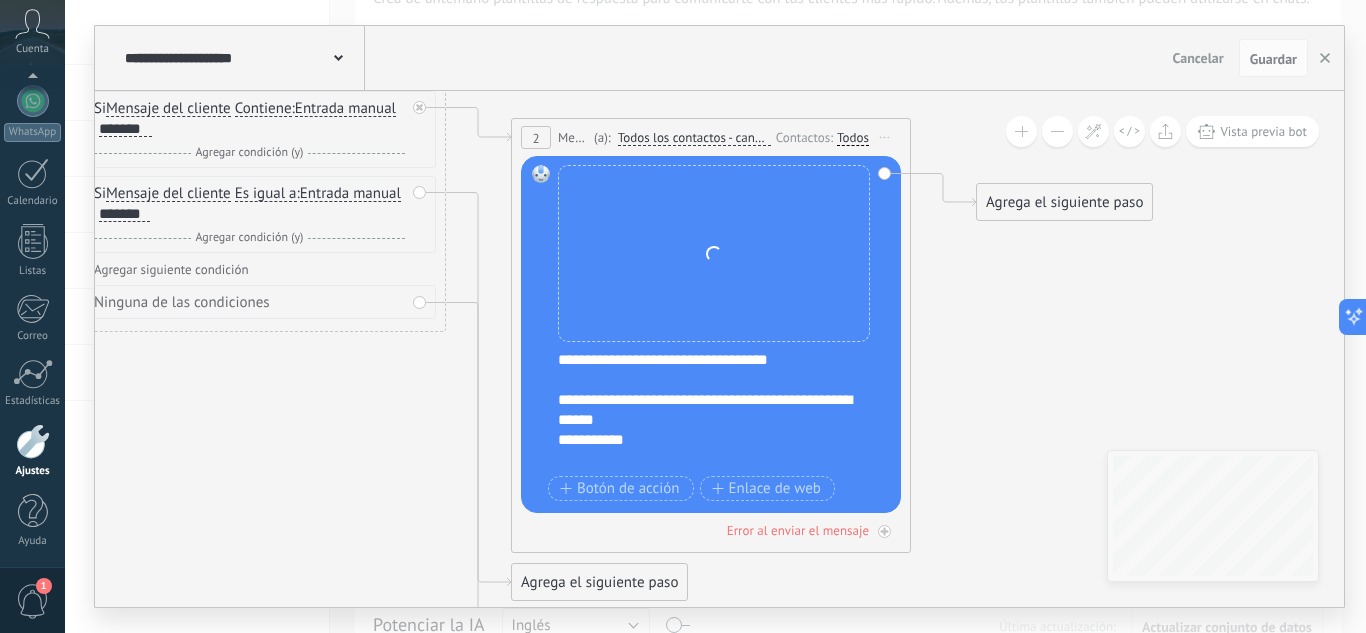 click on "**********" at bounding box center [719, 316] 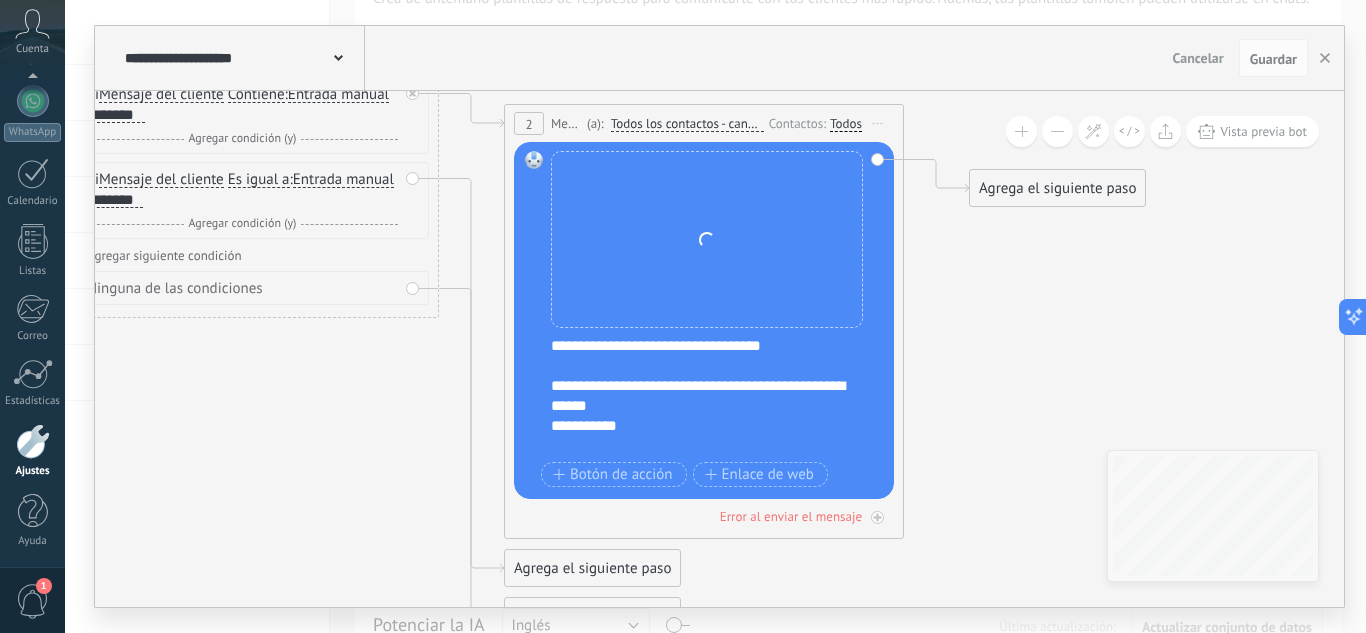 click on "Reemplazar
Quitar
Convertir a mensaje de voz
Arrastre la imagen aquí para adjuntarla.
Añadir imagen
Subir
Arrastrar y soltar
Archivo no encontrado" at bounding box center (707, 239) 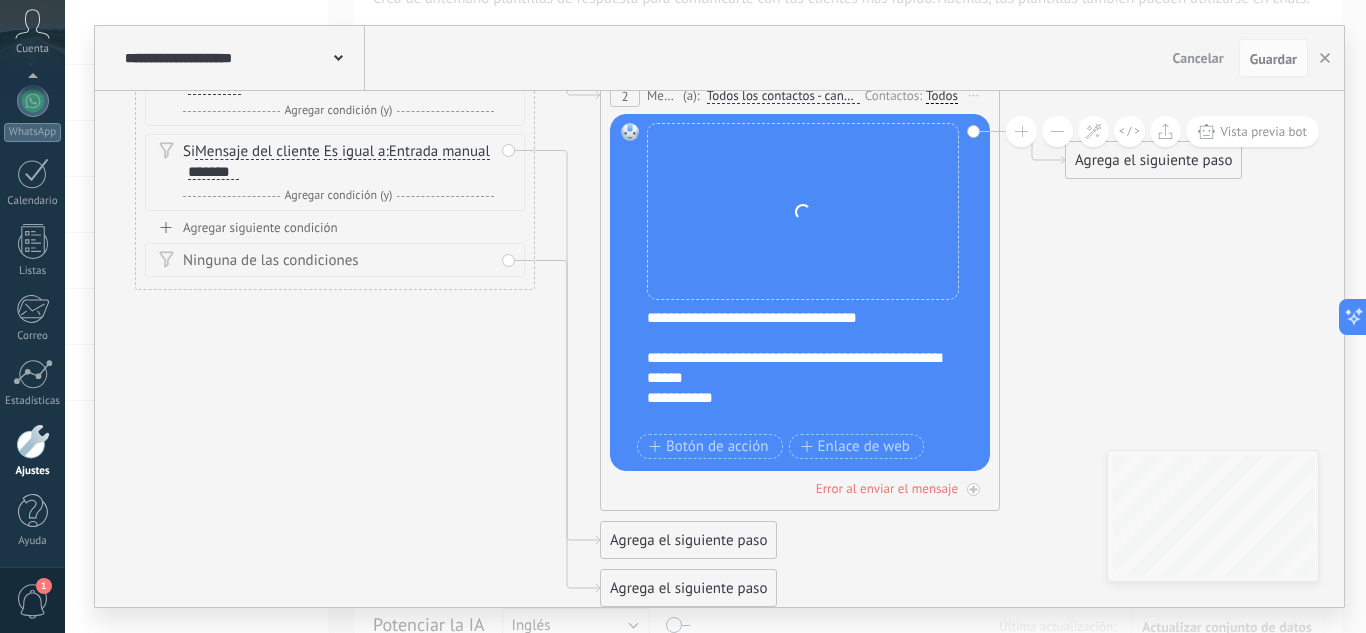 drag, startPoint x: 1066, startPoint y: 384, endPoint x: 1131, endPoint y: 362, distance: 68.622154 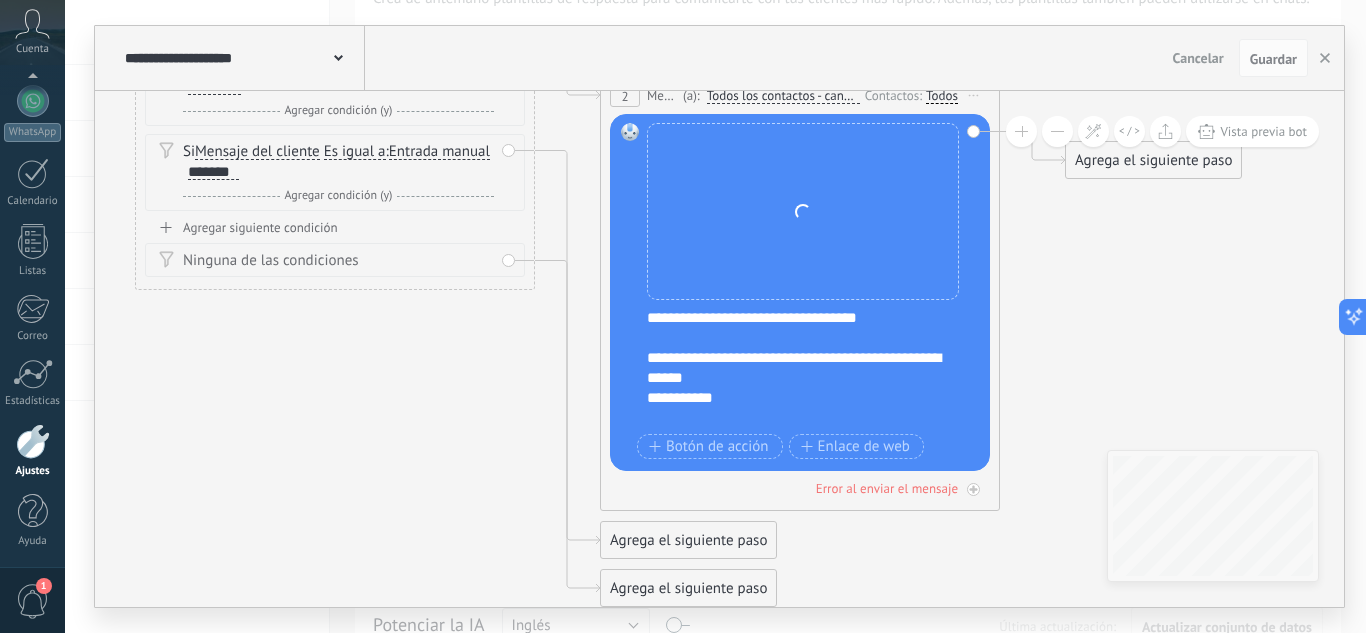 click 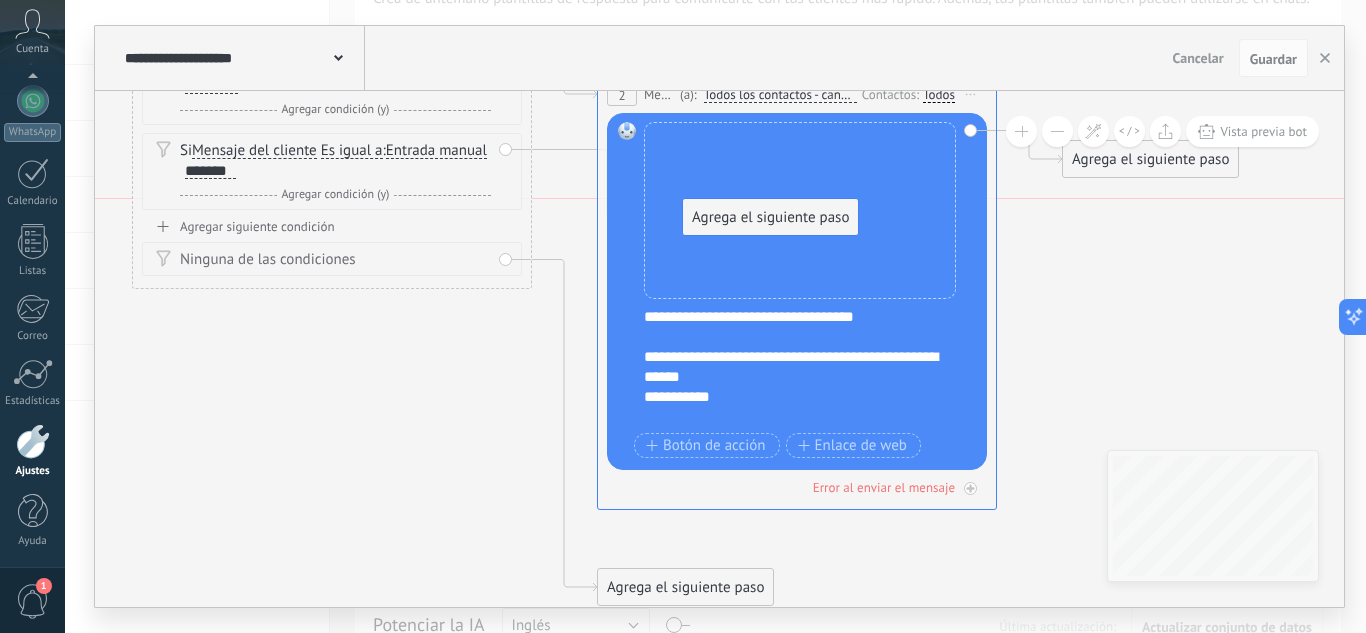 drag, startPoint x: 751, startPoint y: 539, endPoint x: 836, endPoint y: 220, distance: 330.13028 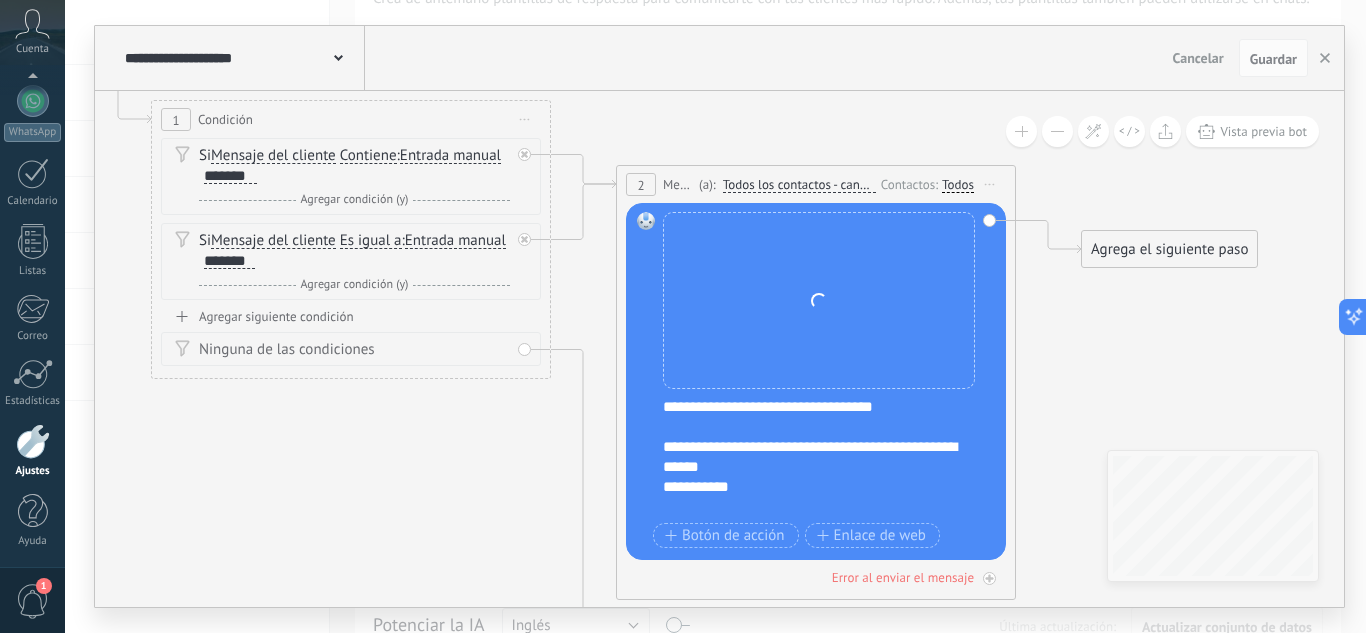 drag, startPoint x: 1125, startPoint y: 270, endPoint x: 1145, endPoint y: 360, distance: 92.19544 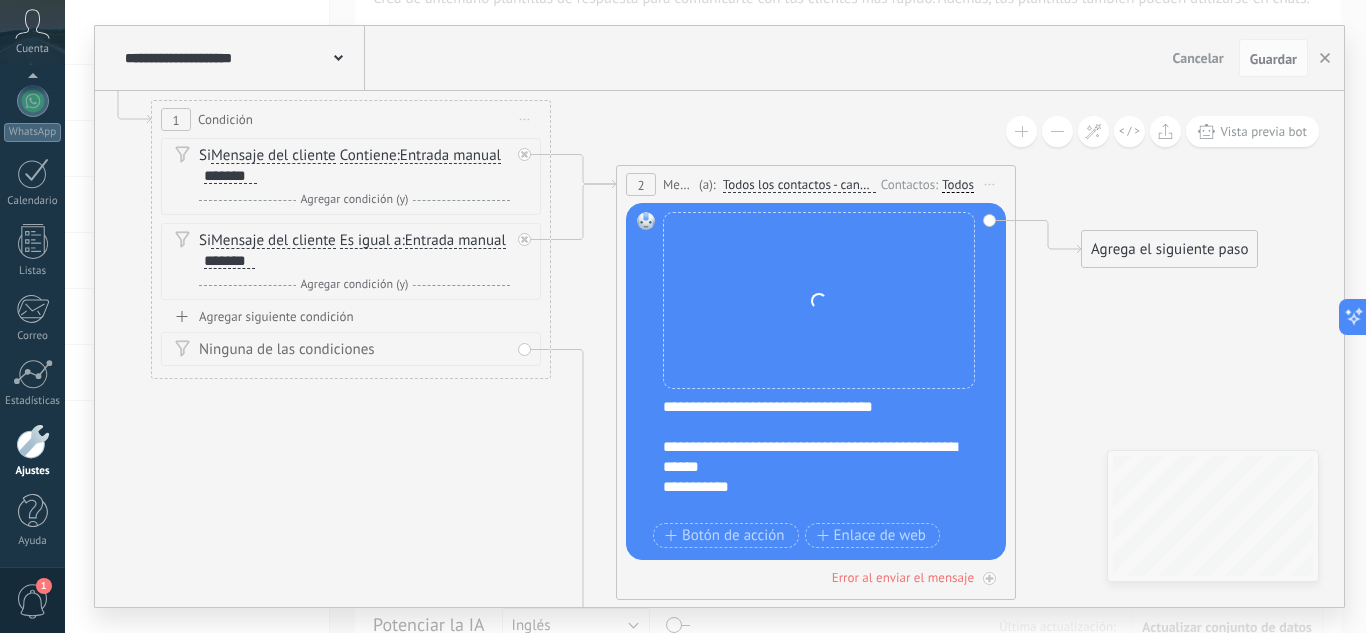 click 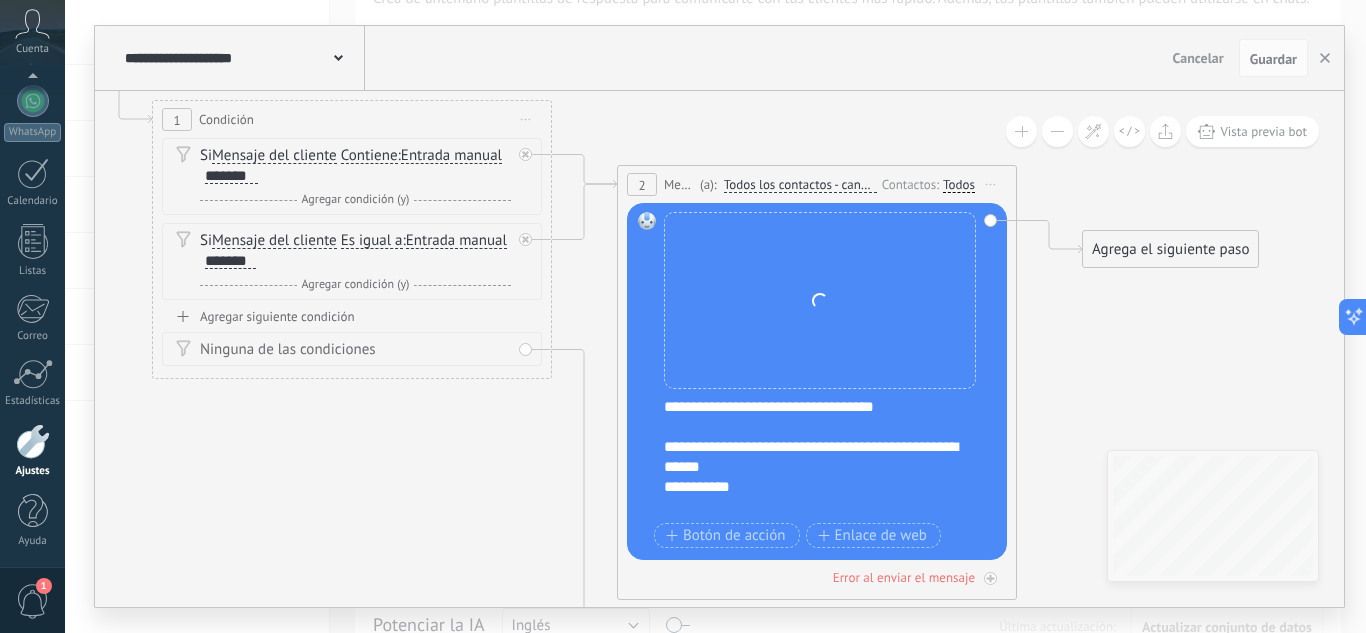 click on "Reemplazar
Quitar
Convertir a mensaje de voz
Arrastre la imagen aquí para adjuntarla.
Añadir imagen
Subir
Arrastrar y soltar
Archivo no encontrado" at bounding box center [820, 300] 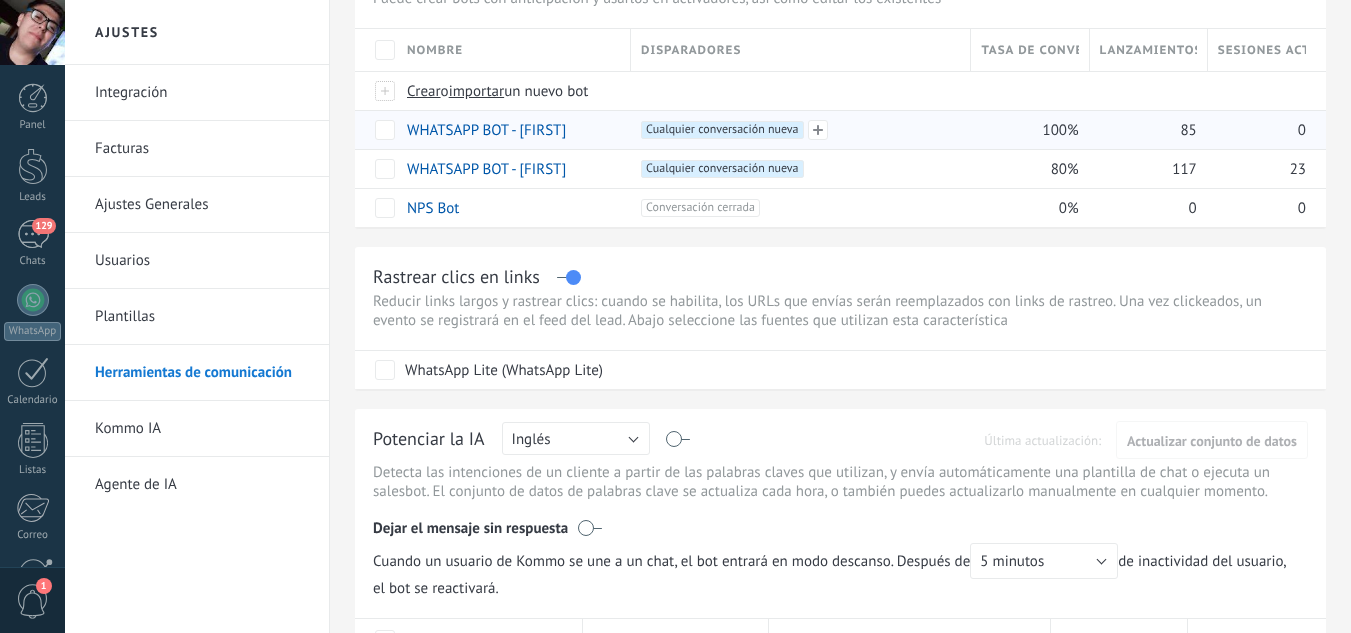 scroll, scrollTop: 120, scrollLeft: 0, axis: vertical 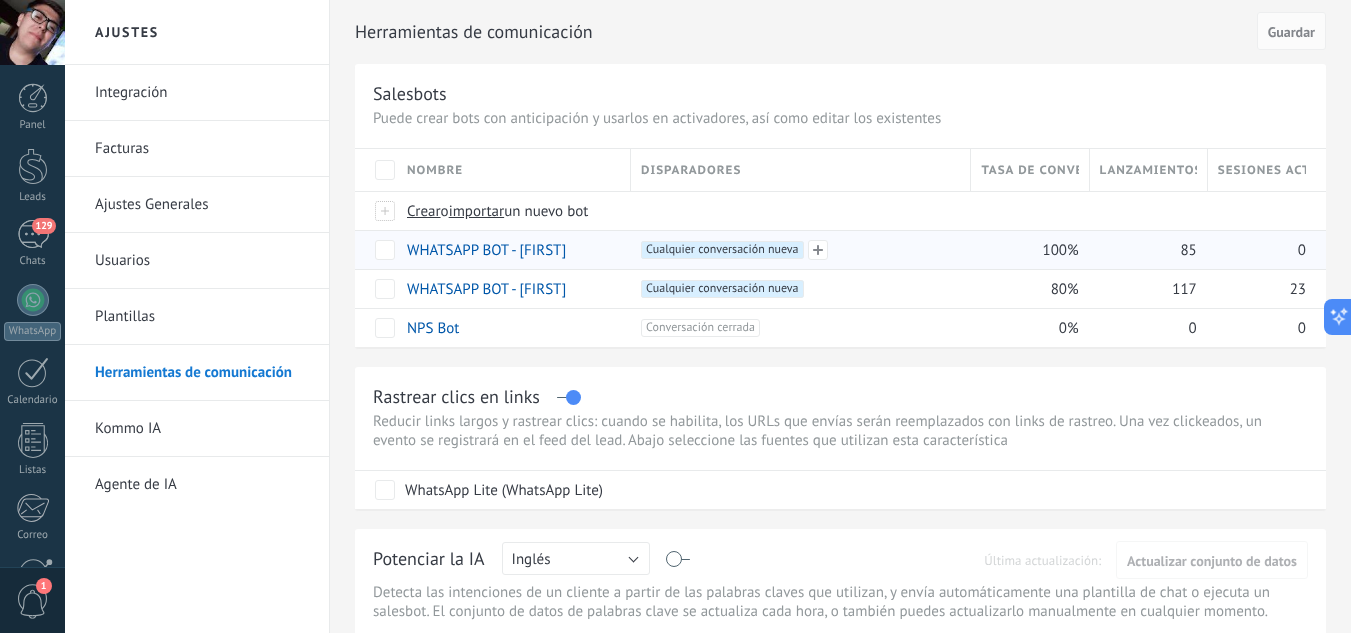 click on "+1 Cualquier conversación nueva +0" at bounding box center [800, 250] 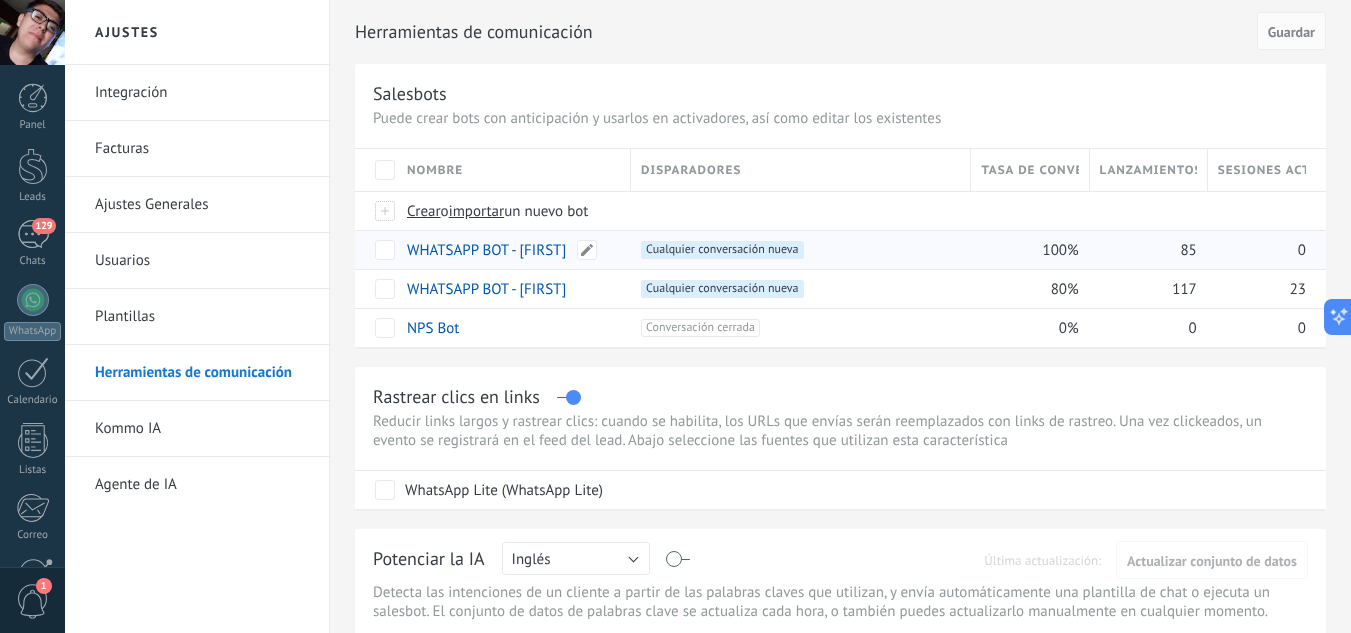 click on "WHATSAPP BOT - [FIRST]" at bounding box center [509, 250] 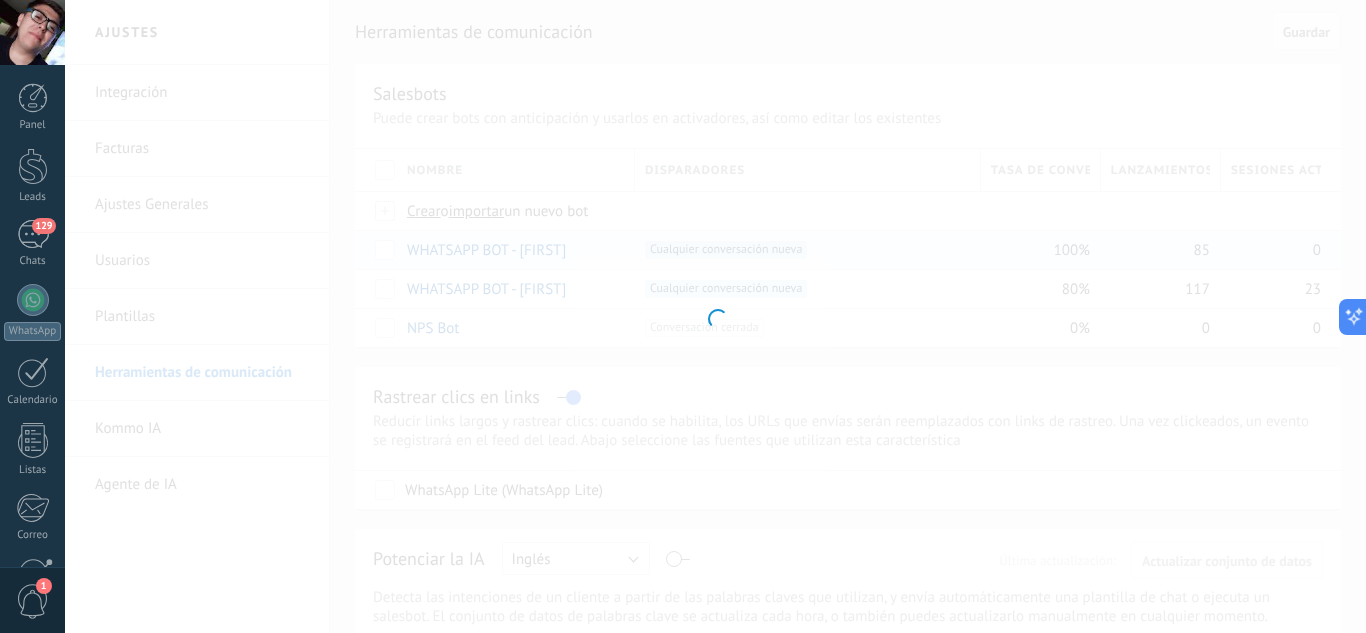 type on "**********" 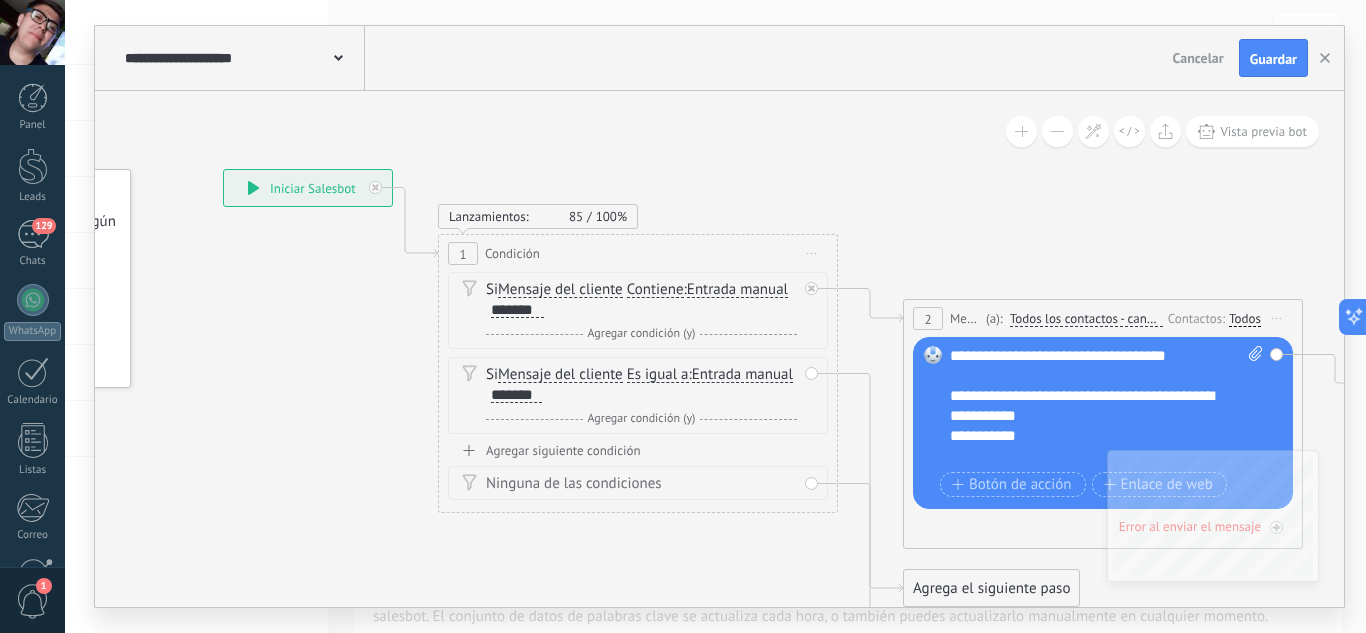 drag, startPoint x: 828, startPoint y: 191, endPoint x: 255, endPoint y: 136, distance: 575.63354 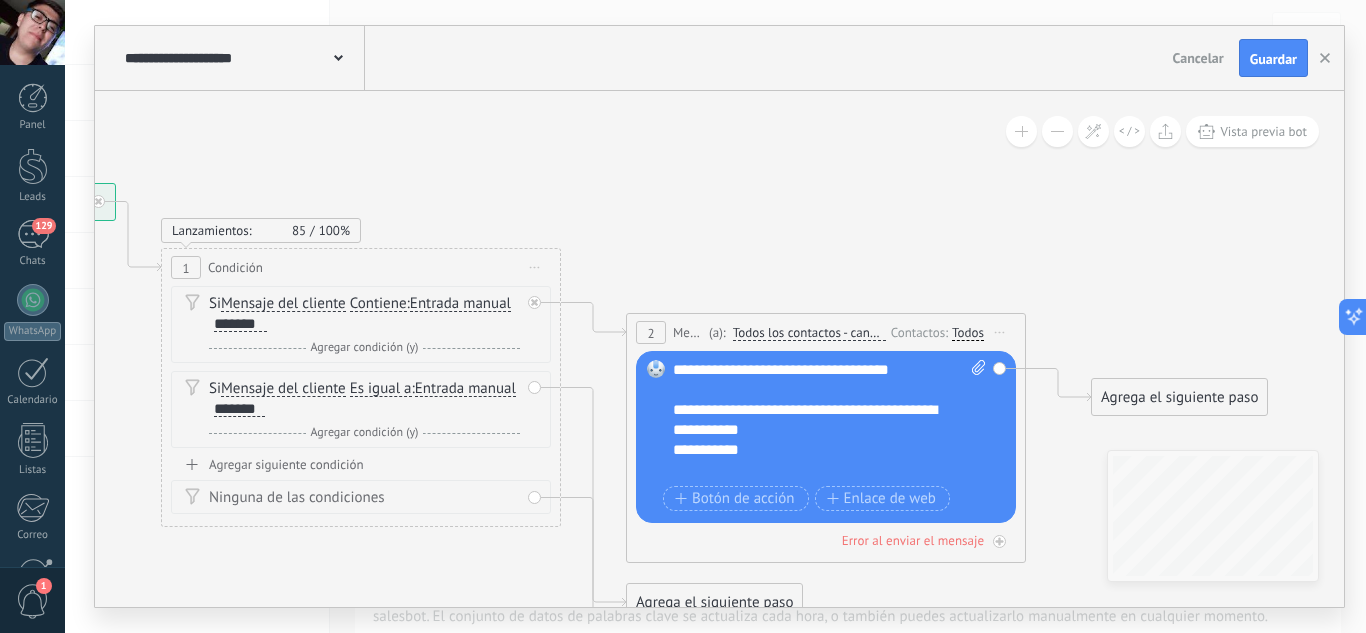 click 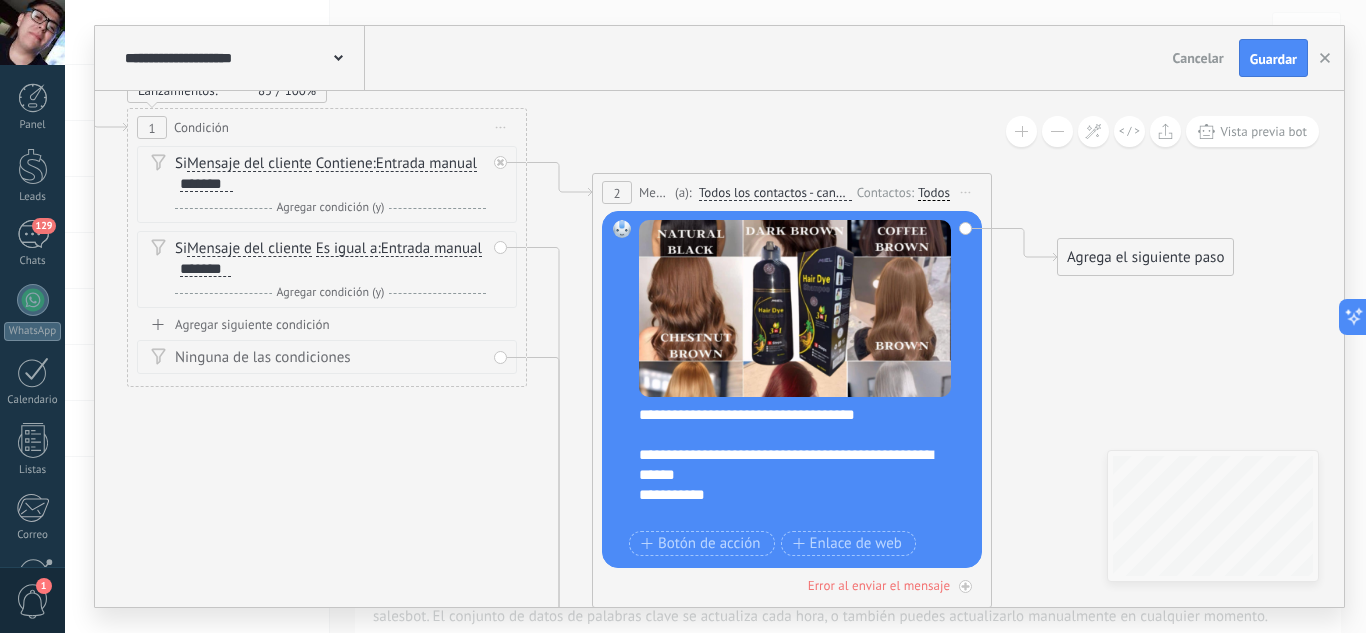 drag, startPoint x: 1145, startPoint y: 217, endPoint x: 1111, endPoint y: 77, distance: 144.06943 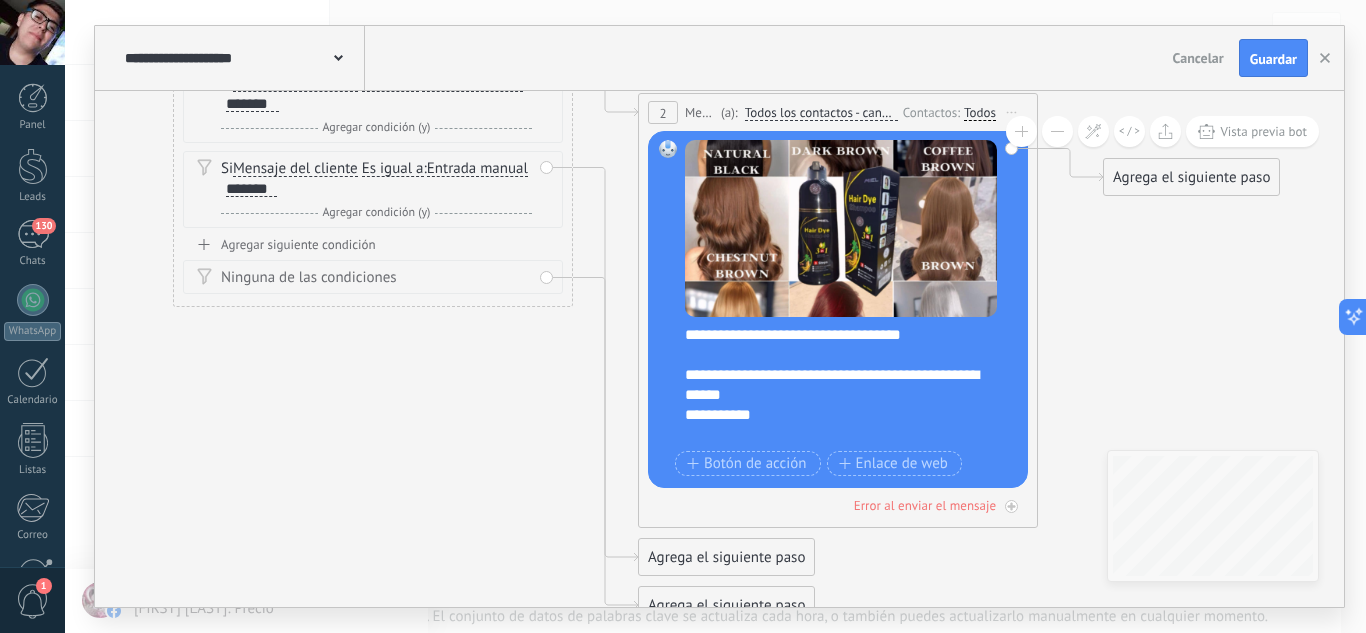 drag, startPoint x: 1109, startPoint y: 183, endPoint x: 1136, endPoint y: 70, distance: 116.18089 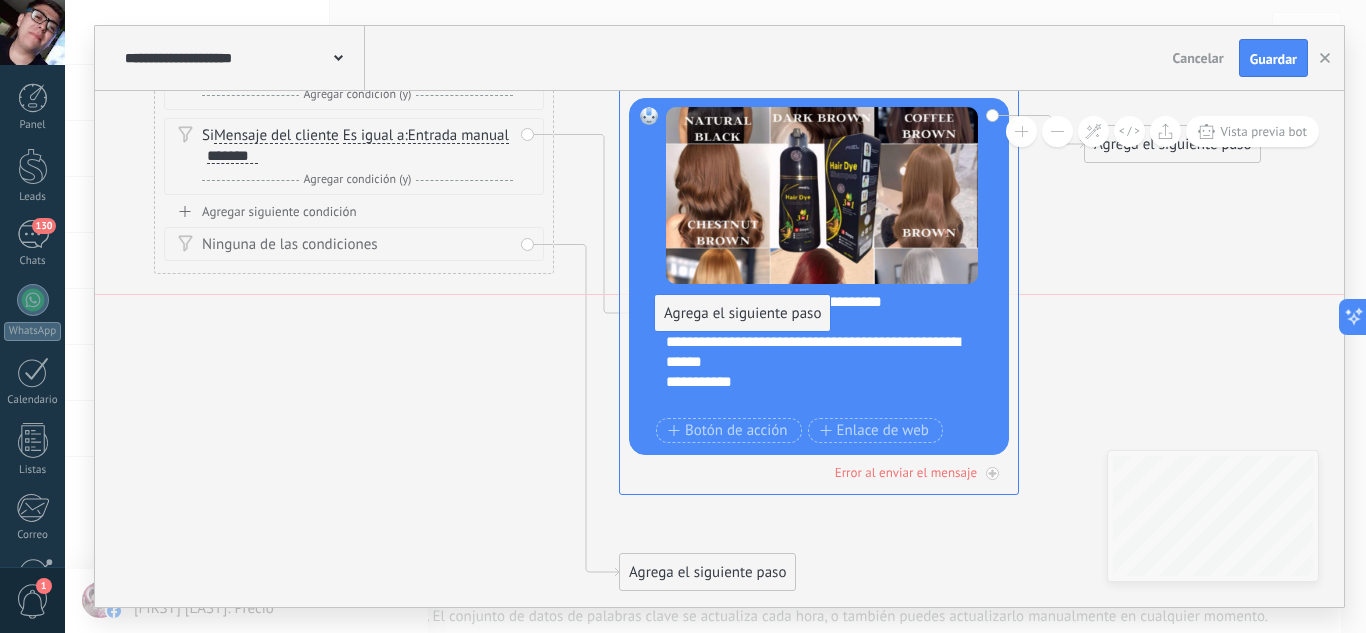 drag, startPoint x: 758, startPoint y: 524, endPoint x: 793, endPoint y: 307, distance: 219.80446 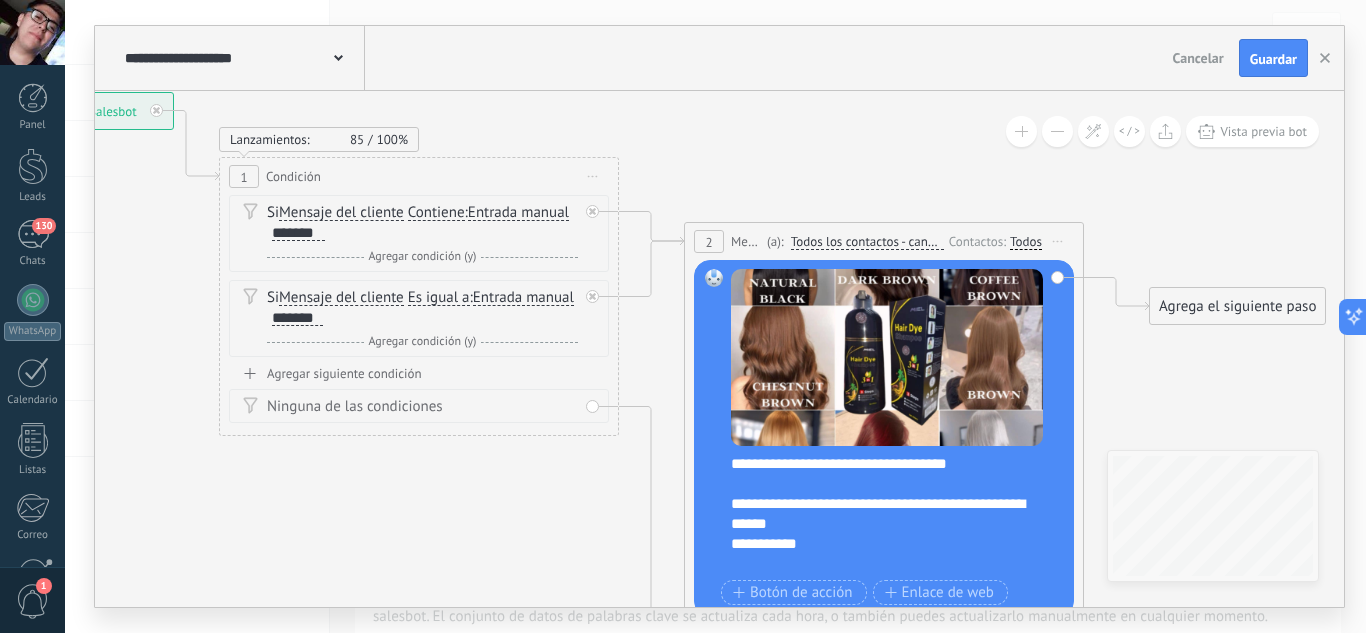 drag, startPoint x: 1211, startPoint y: 249, endPoint x: 1278, endPoint y: 434, distance: 196.75873 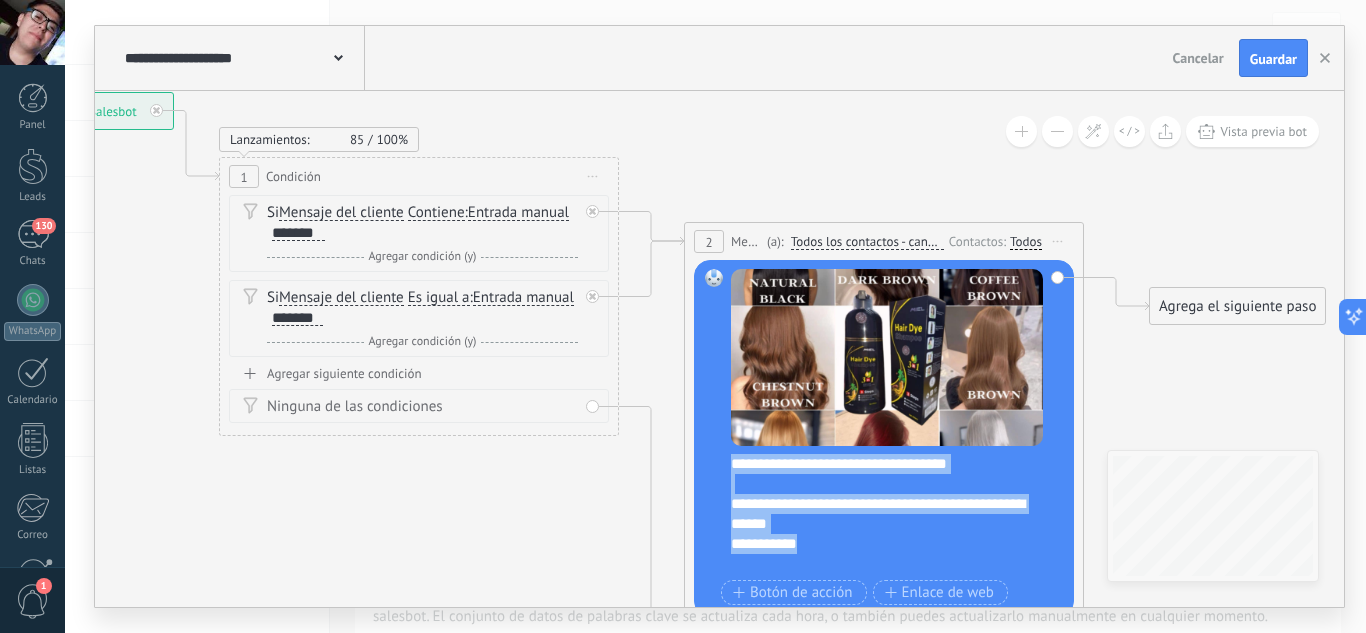 drag, startPoint x: 1007, startPoint y: 540, endPoint x: 1117, endPoint y: 377, distance: 196.64435 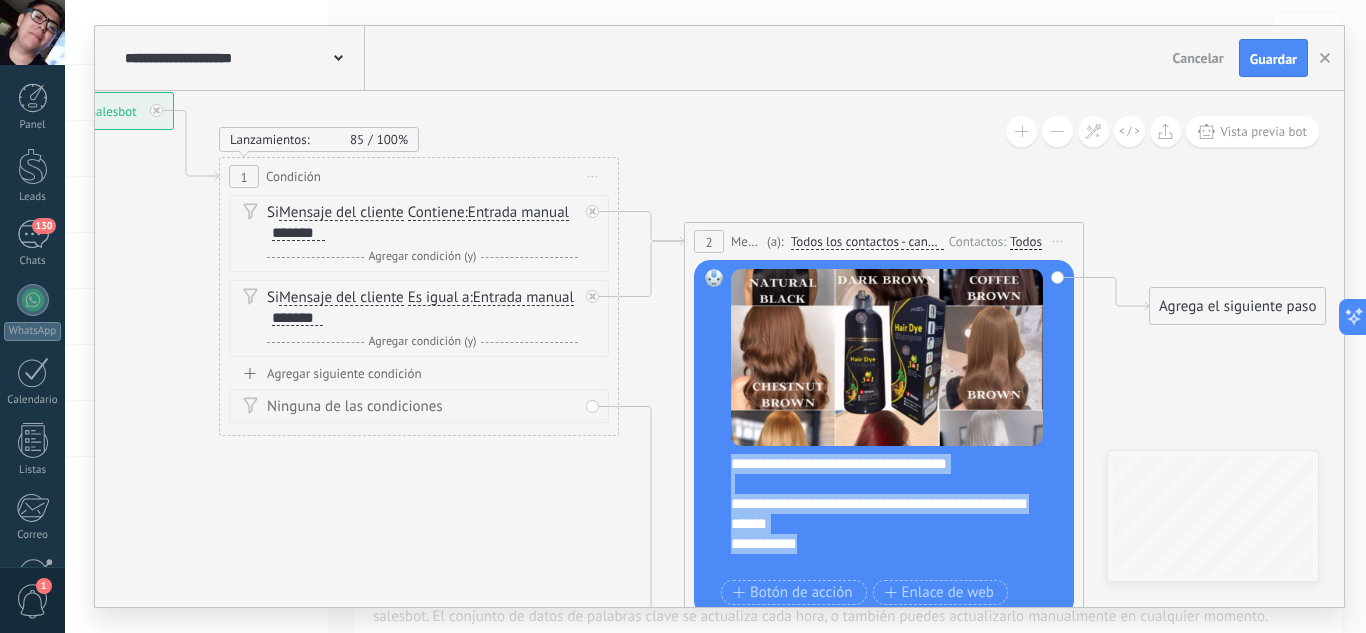 drag, startPoint x: 1060, startPoint y: 339, endPoint x: 1060, endPoint y: 289, distance: 50 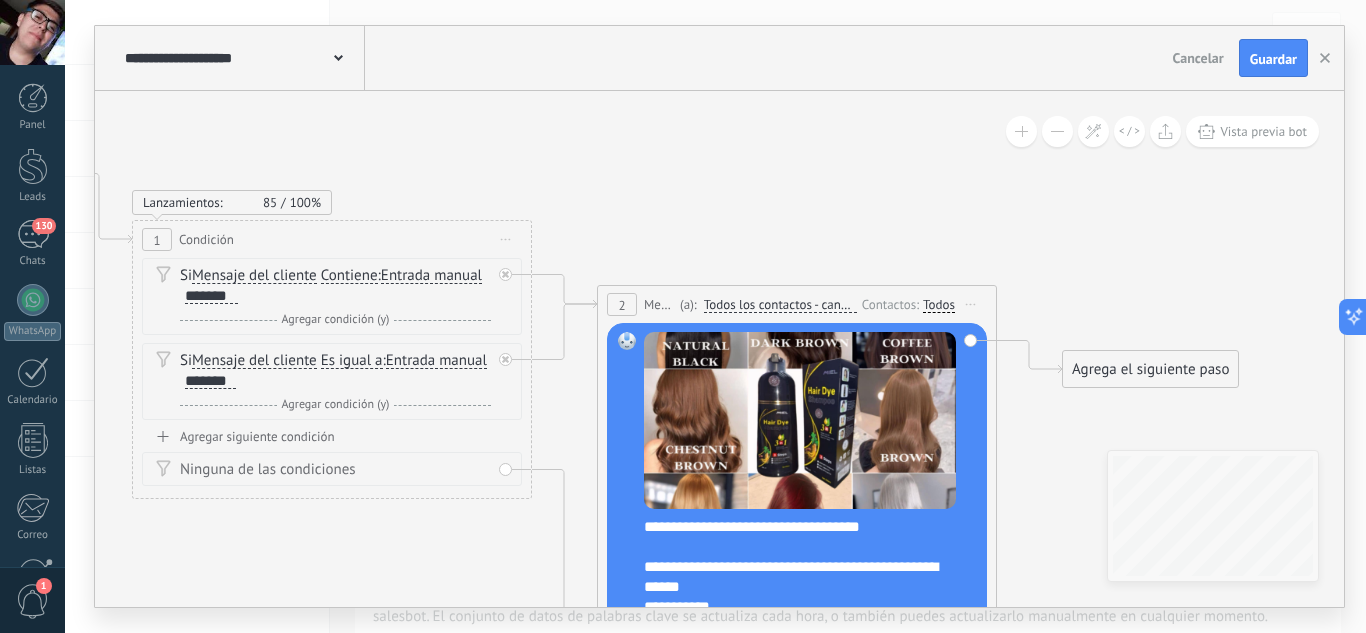 drag, startPoint x: 868, startPoint y: 221, endPoint x: 781, endPoint y: 284, distance: 107.415085 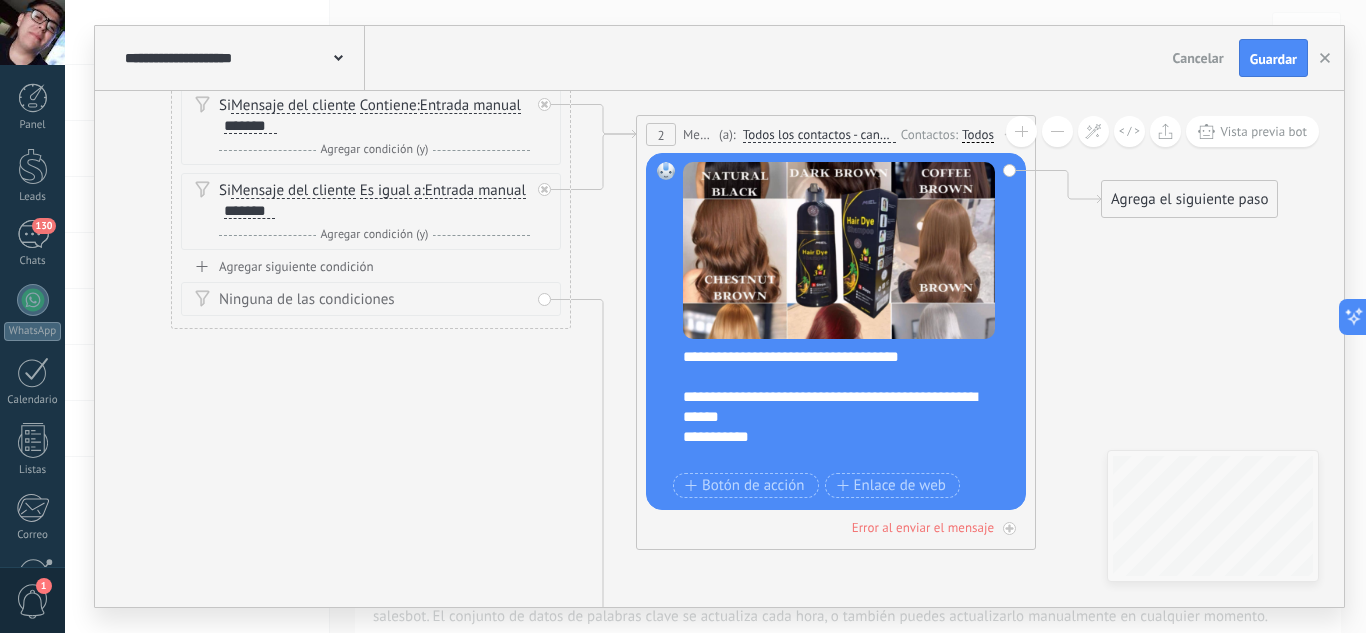 drag, startPoint x: 733, startPoint y: 221, endPoint x: 764, endPoint y: 60, distance: 163.9573 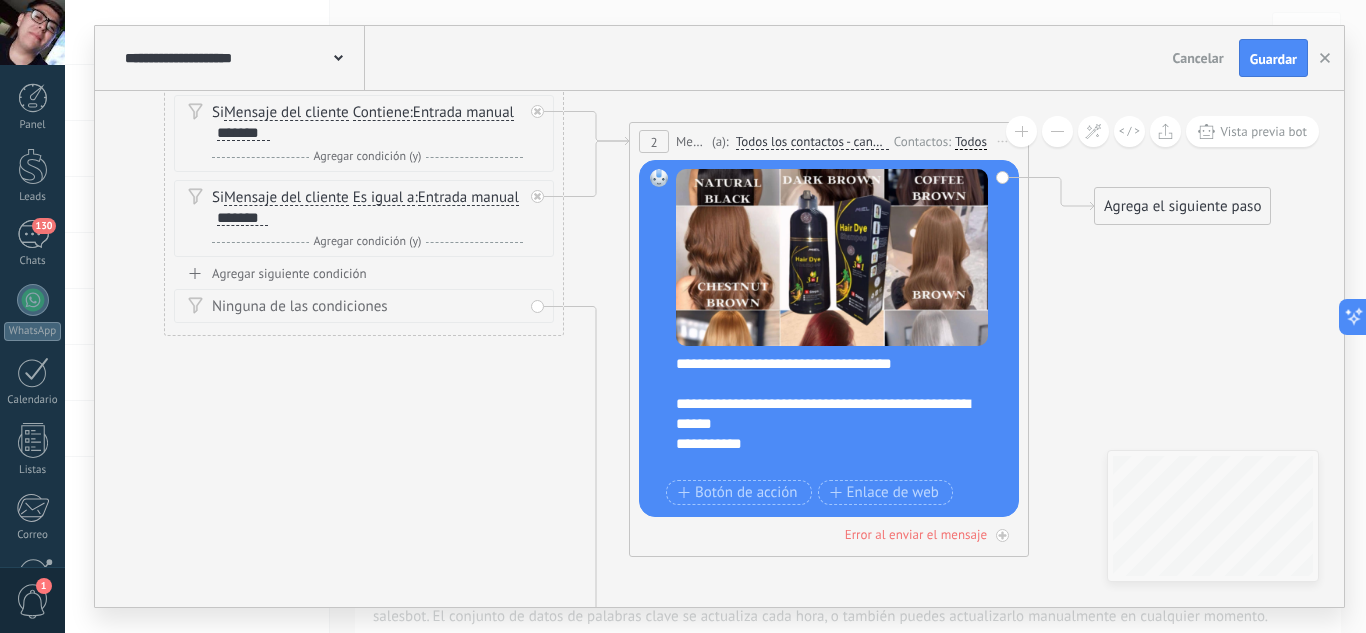 click on "**********" at bounding box center [842, 414] 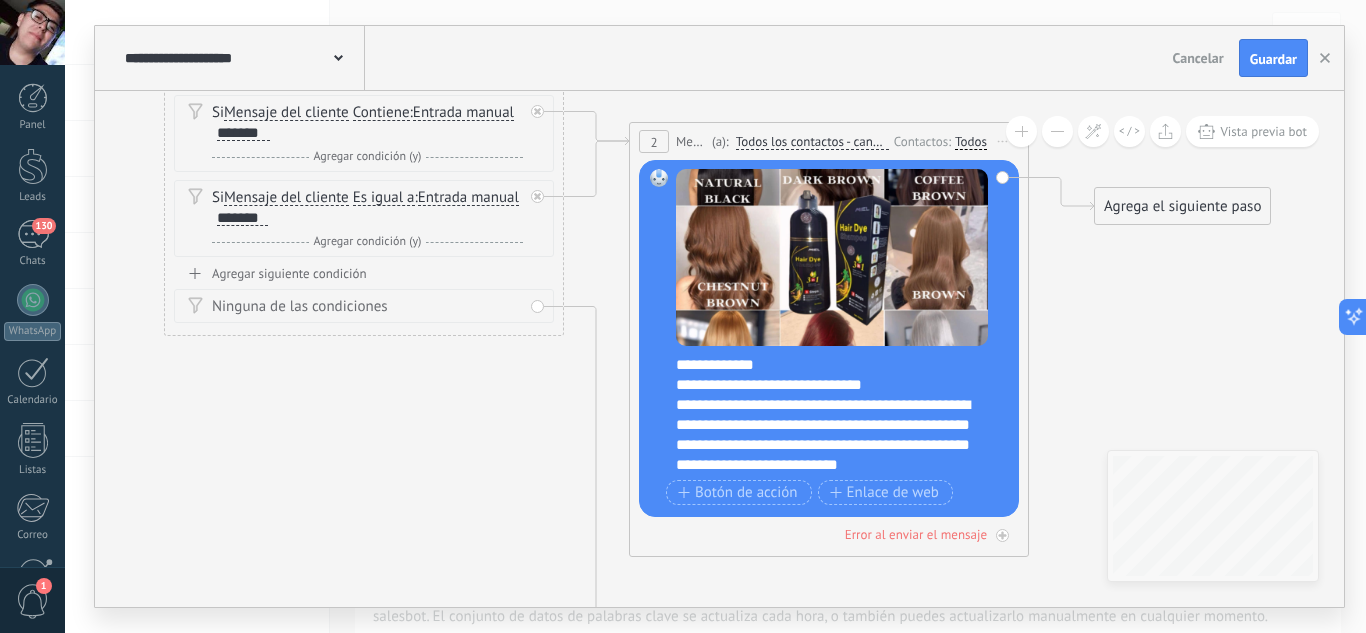 scroll, scrollTop: 519, scrollLeft: 0, axis: vertical 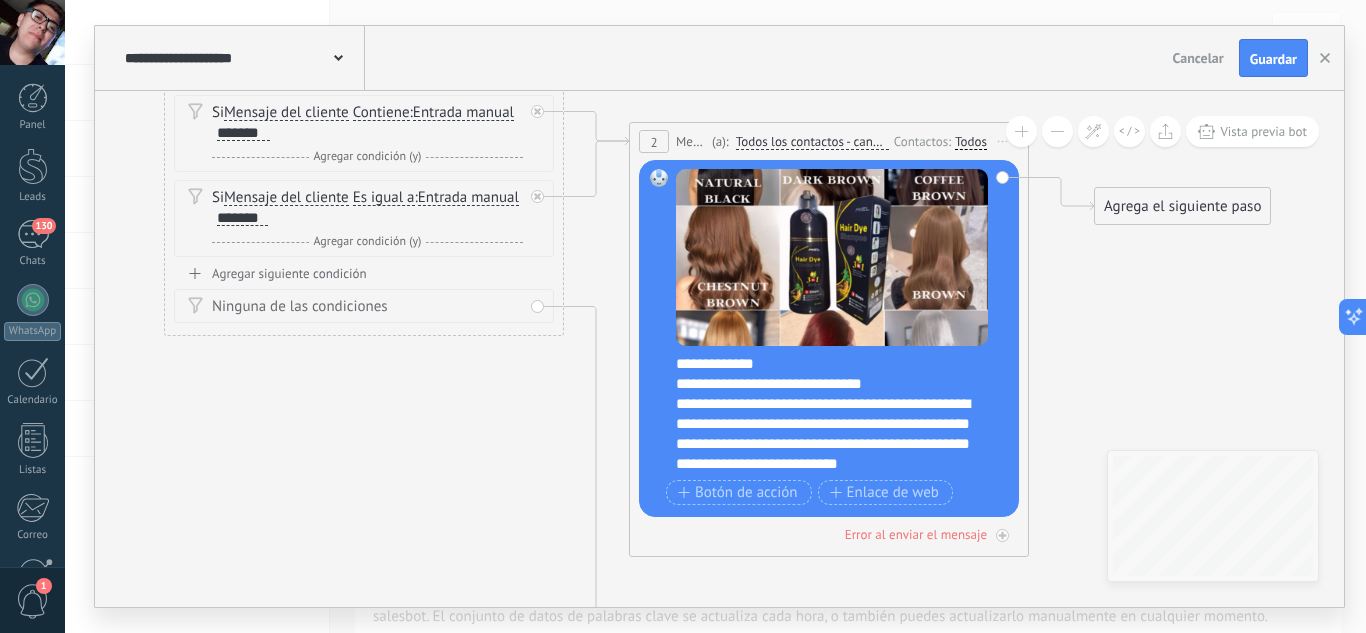 click on "**********" at bounding box center (842, 414) 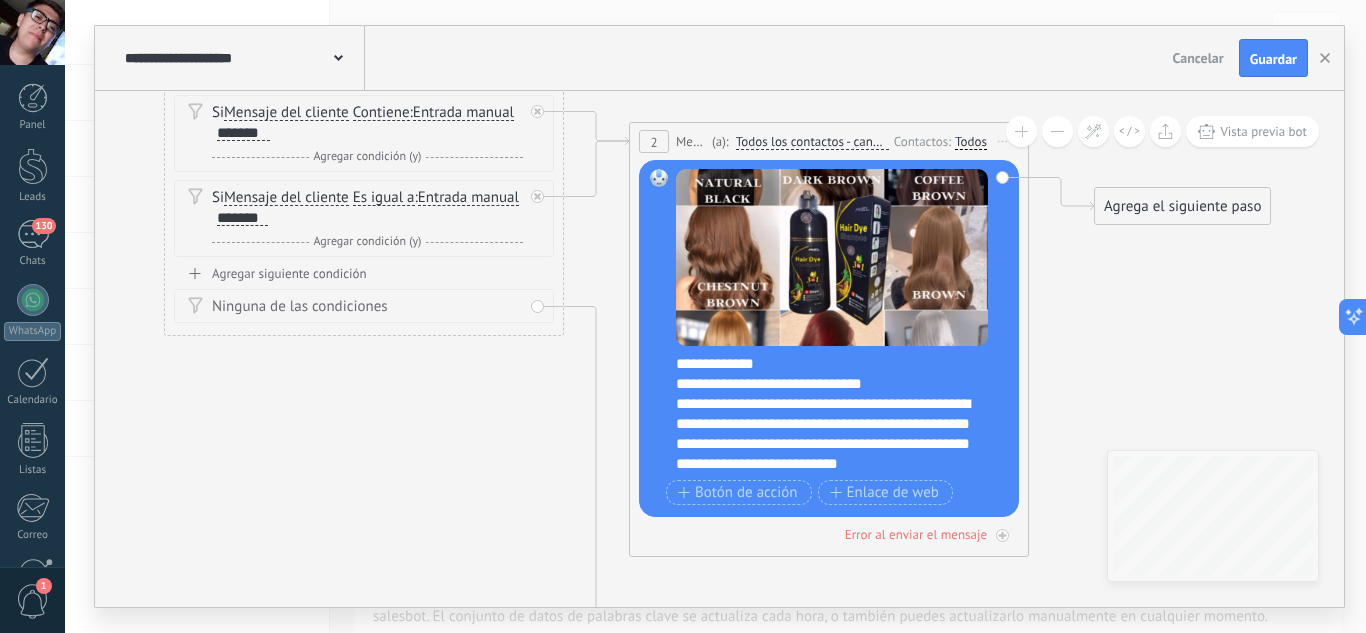 type 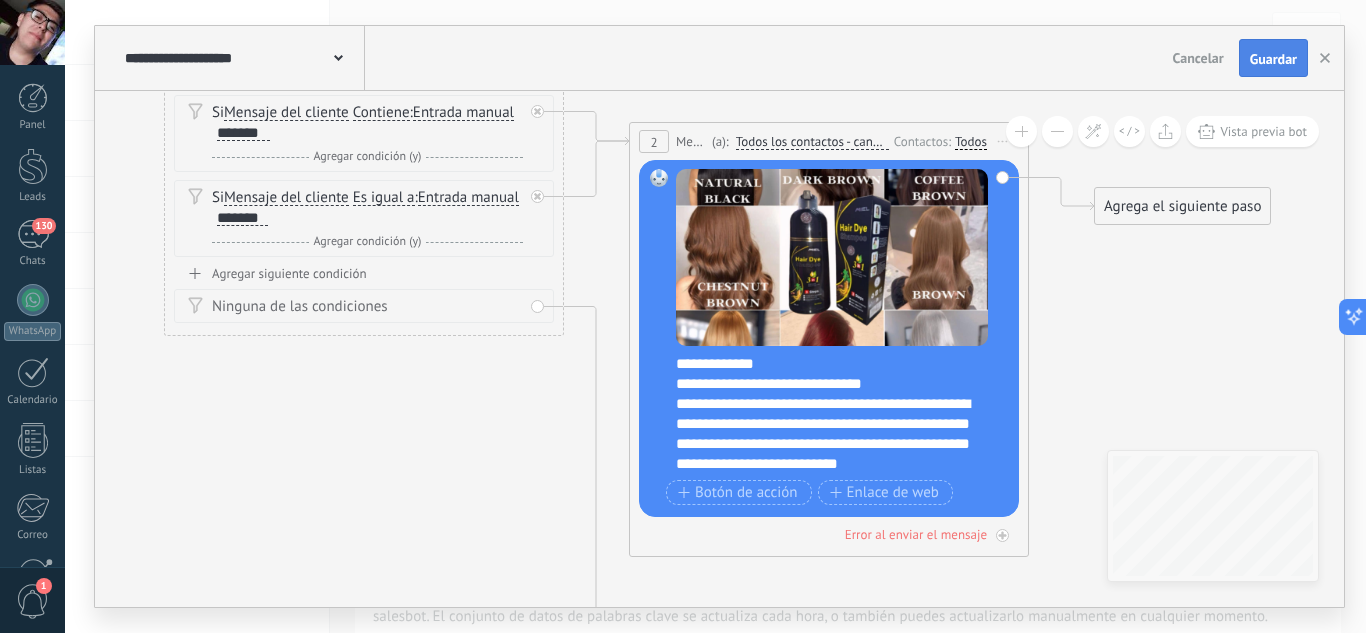 click on "Guardar" at bounding box center (1273, 59) 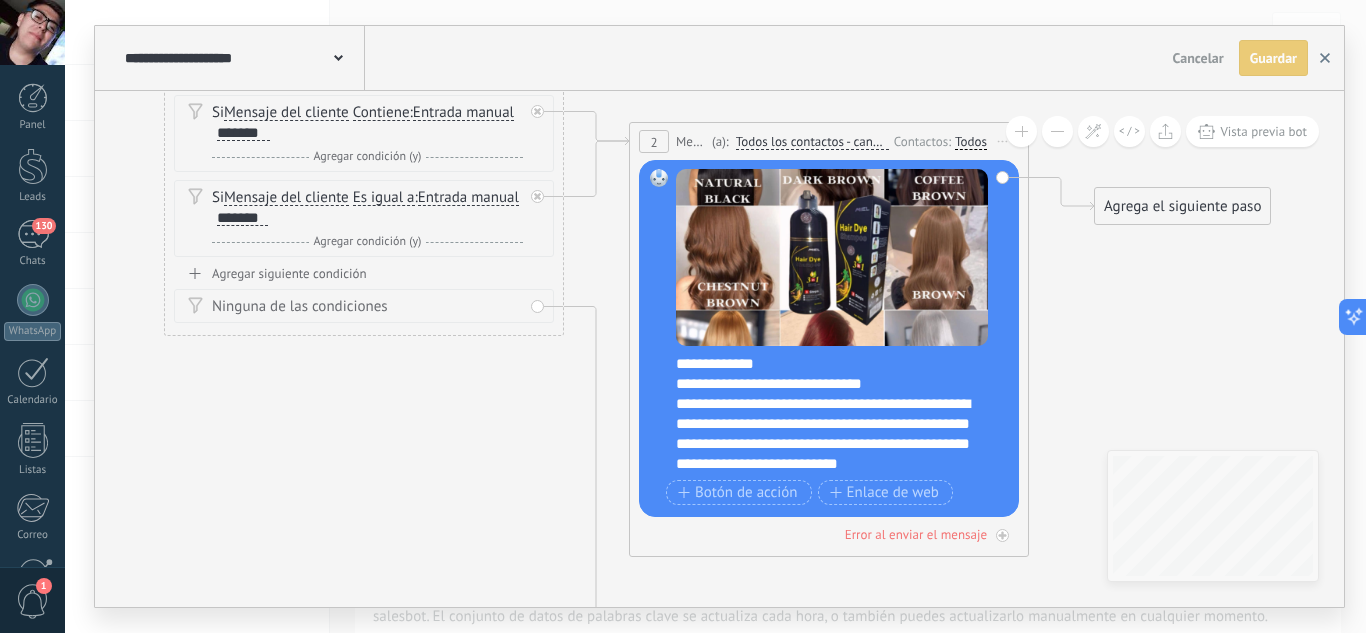 click at bounding box center [1325, 58] 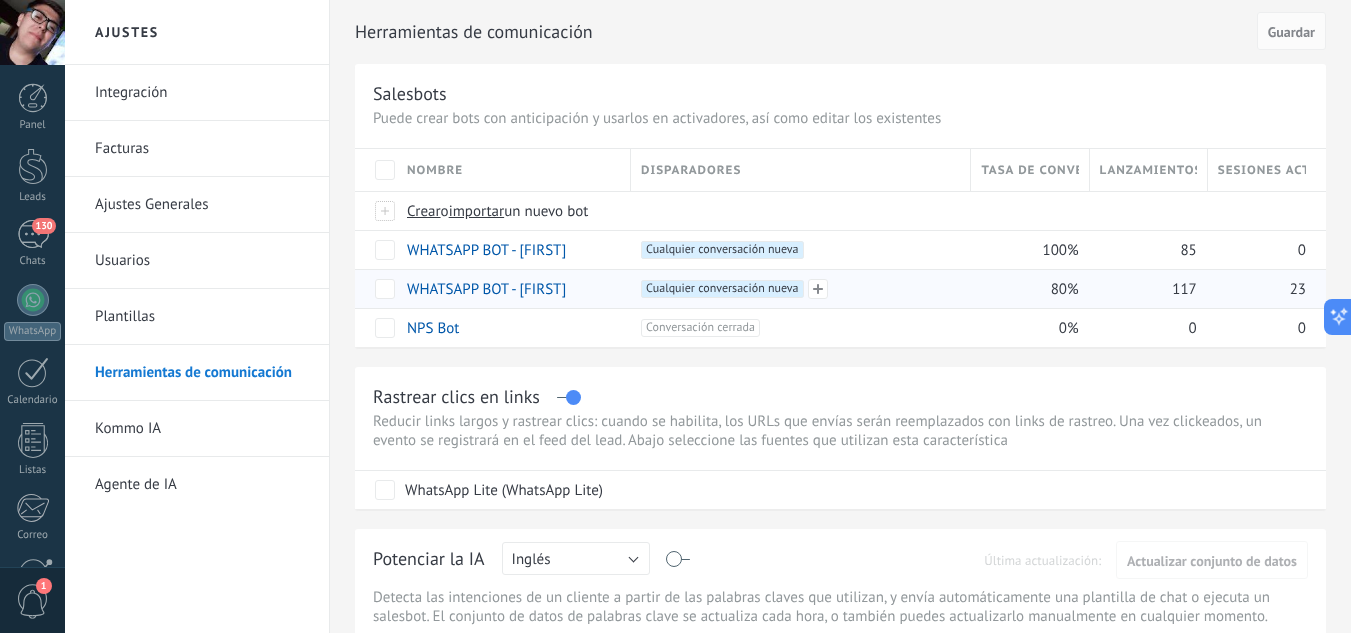 click on "+1 Cualquier conversación nueva +0" at bounding box center (800, 289) 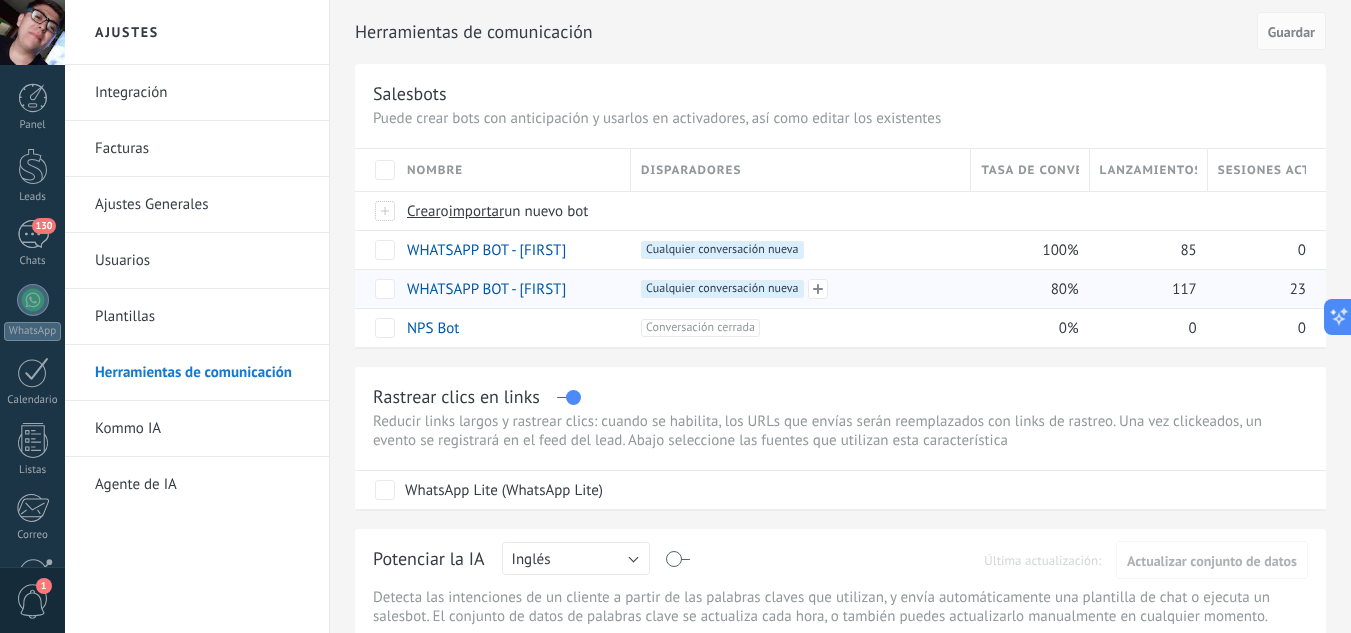 click on "WHATSAPP BOT - [FIRST]" at bounding box center (509, 289) 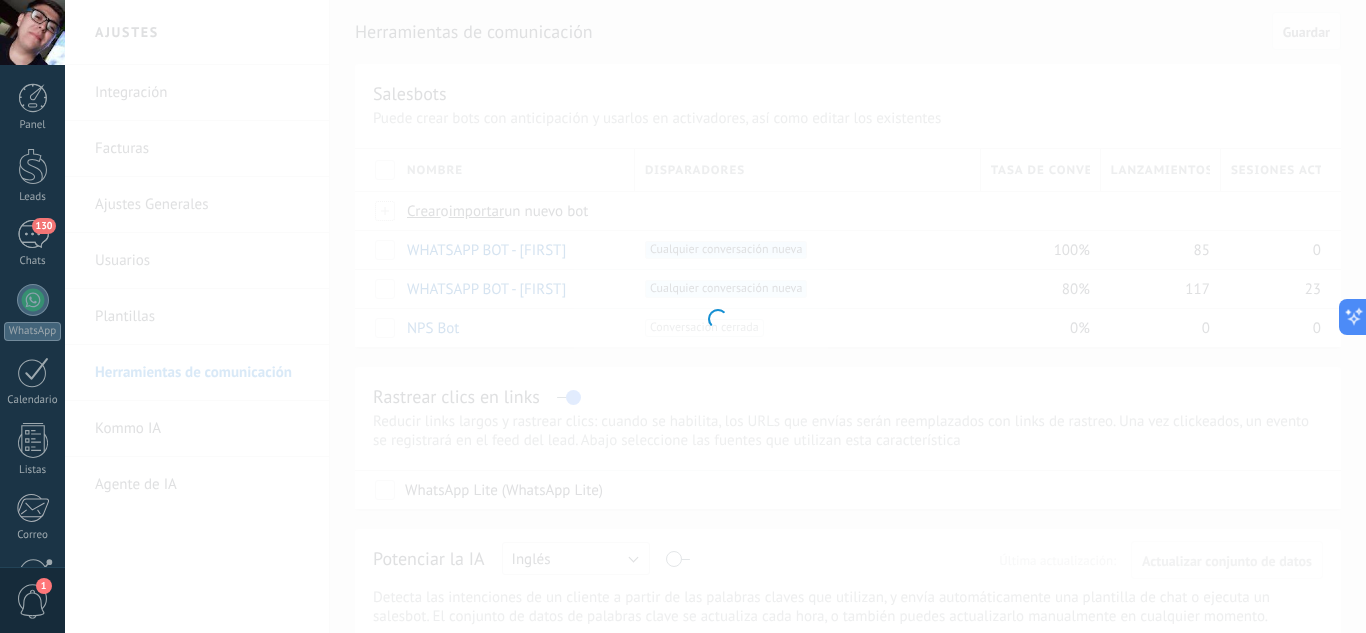 type on "**********" 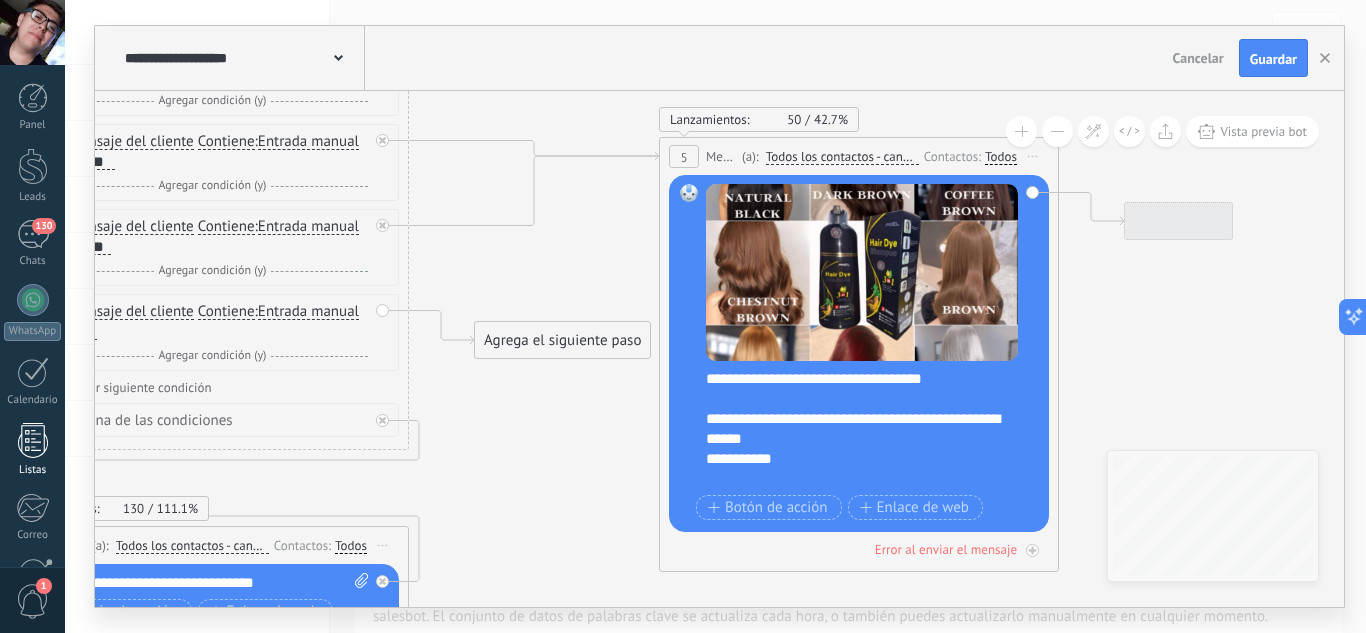 drag, startPoint x: 707, startPoint y: 371, endPoint x: 0, endPoint y: 462, distance: 712.8324 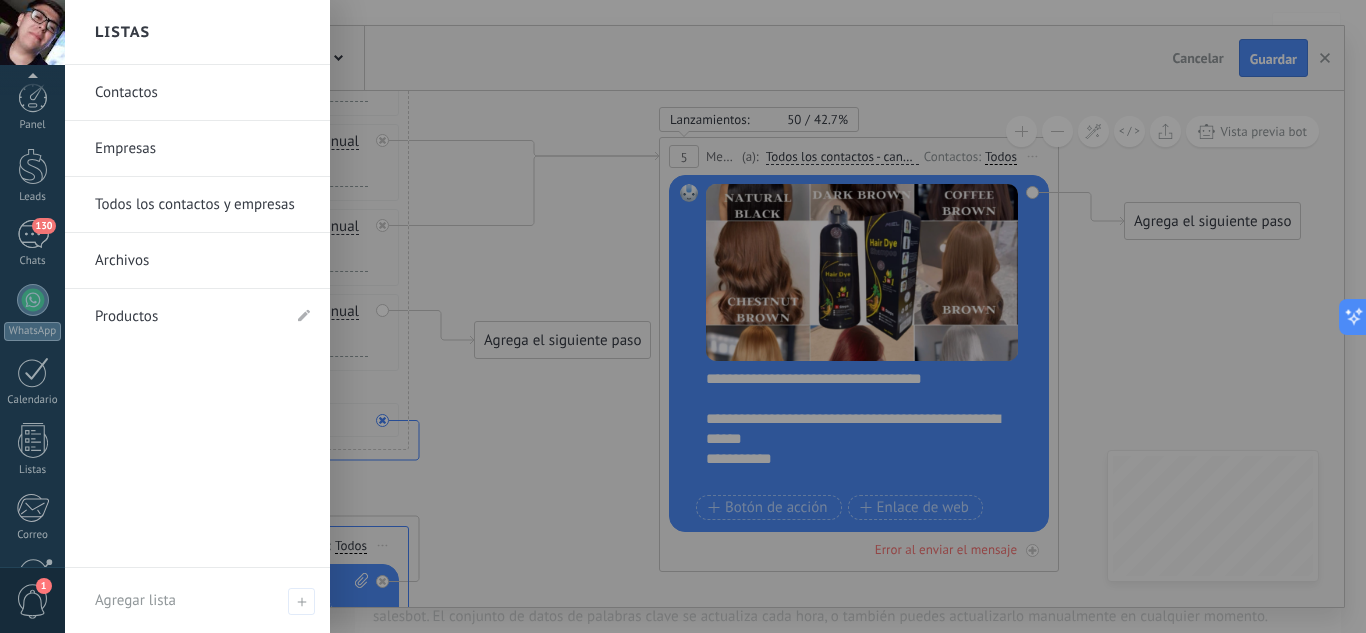 scroll, scrollTop: 199, scrollLeft: 0, axis: vertical 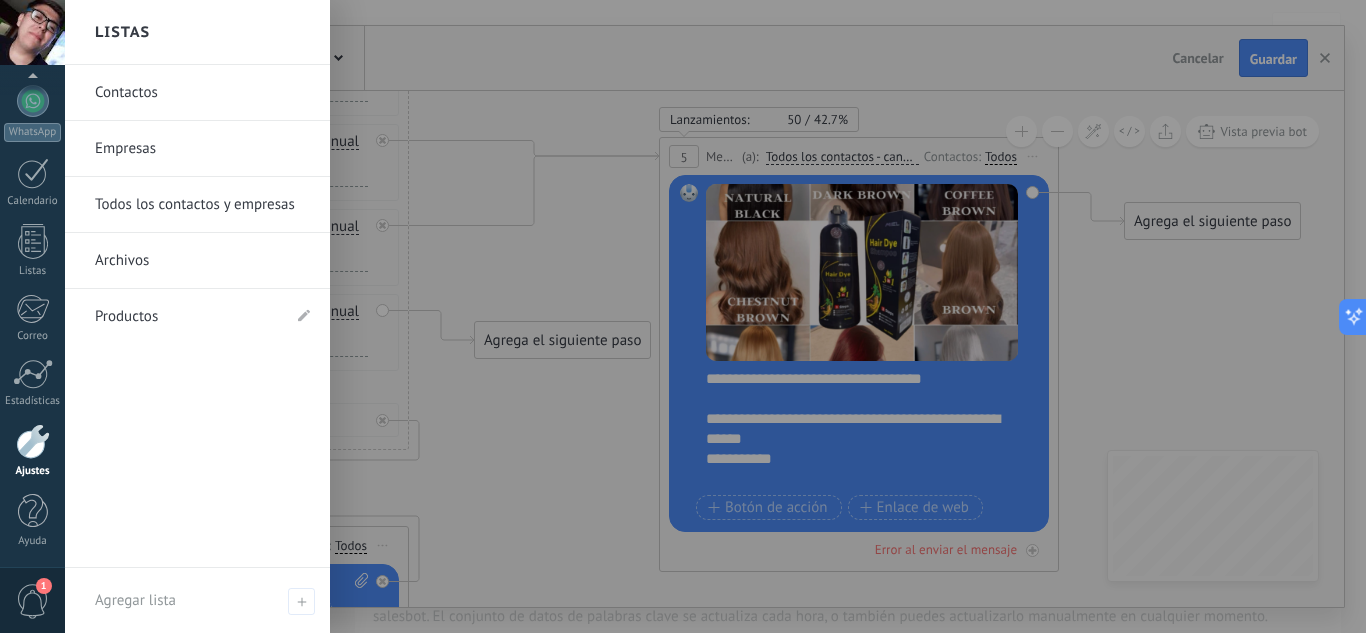 click at bounding box center (748, 316) 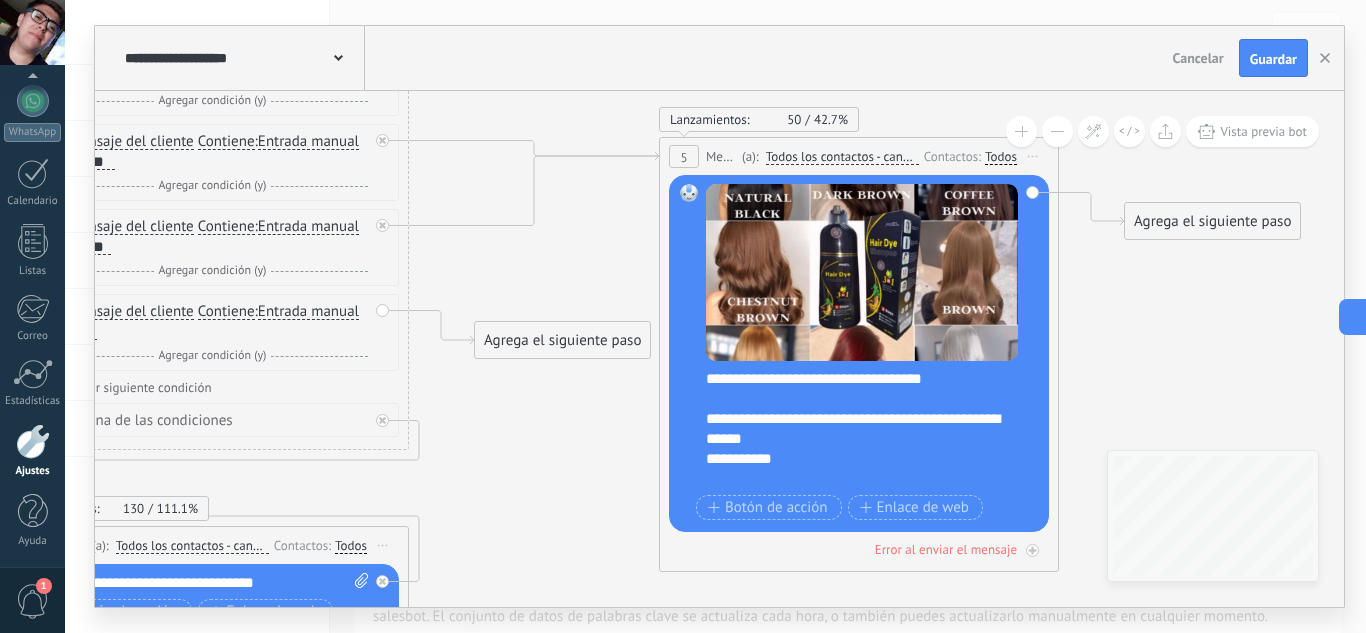 click on "**********" at bounding box center [872, 429] 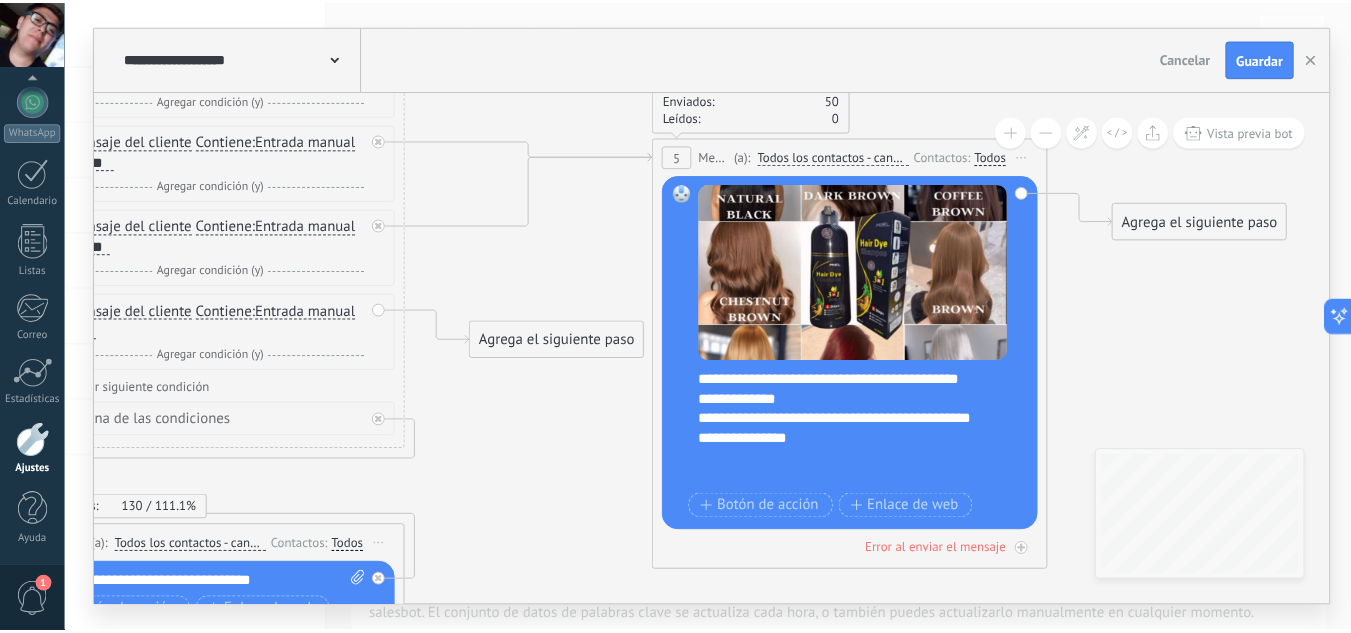 scroll, scrollTop: 299, scrollLeft: 0, axis: vertical 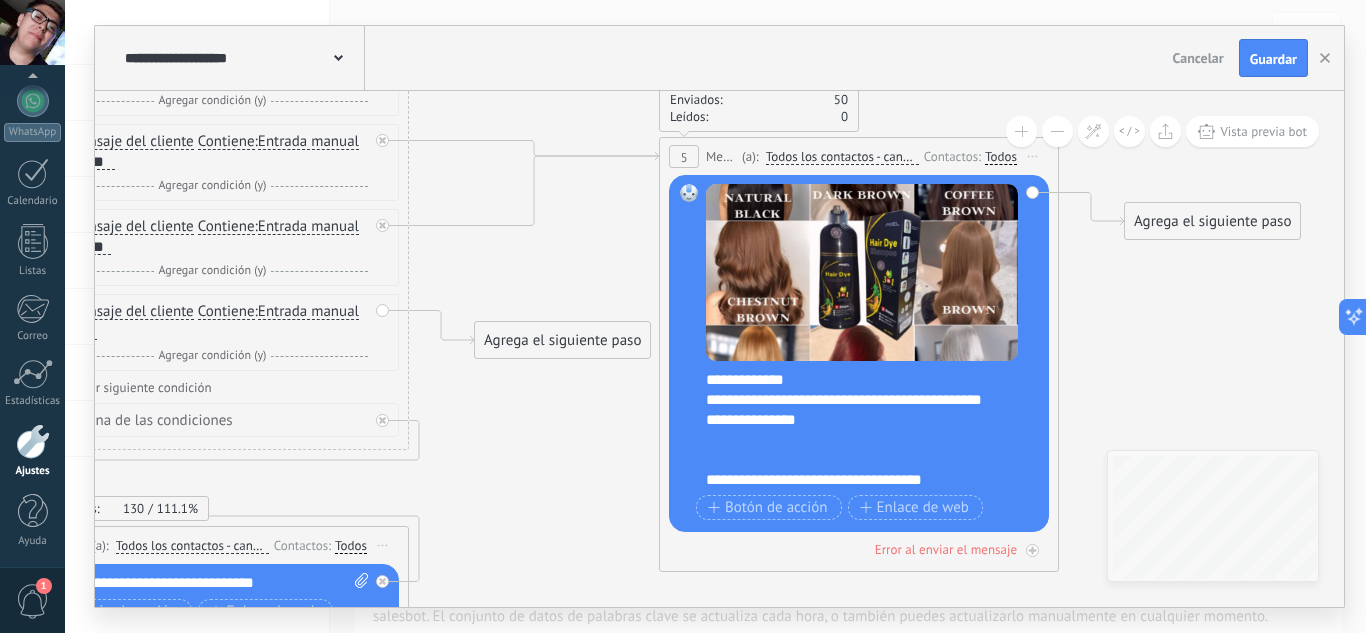 click 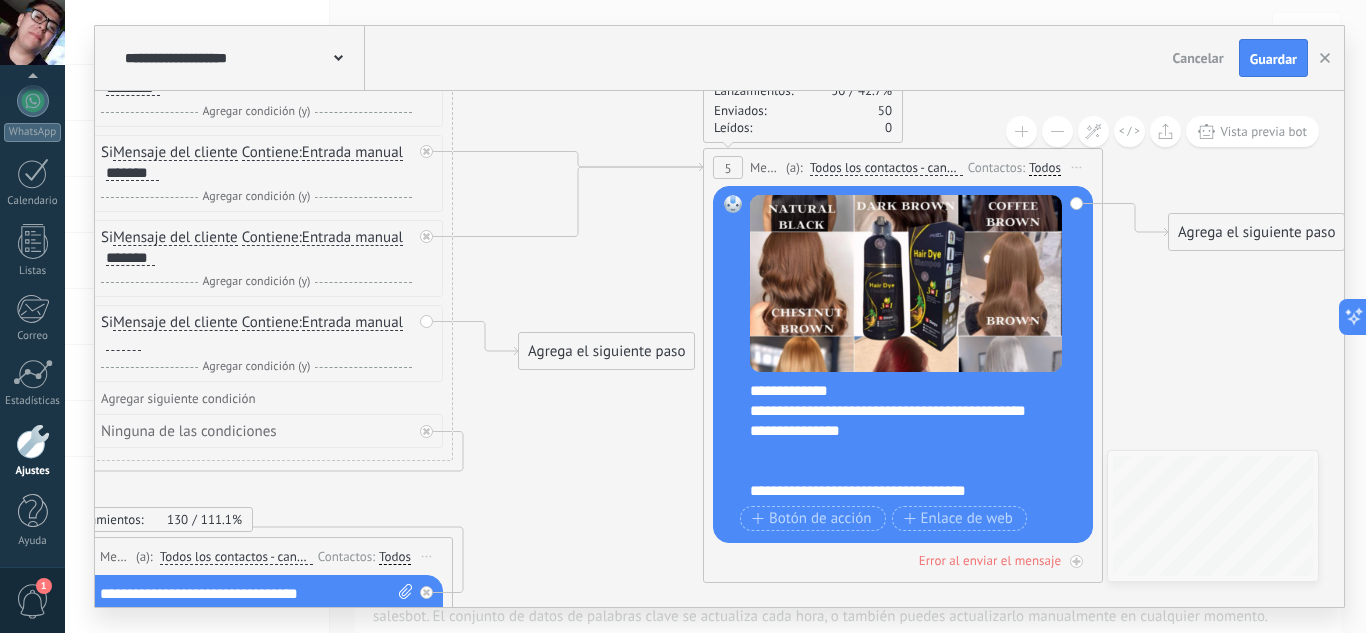 drag, startPoint x: 1208, startPoint y: 336, endPoint x: 1235, endPoint y: 338, distance: 27.073973 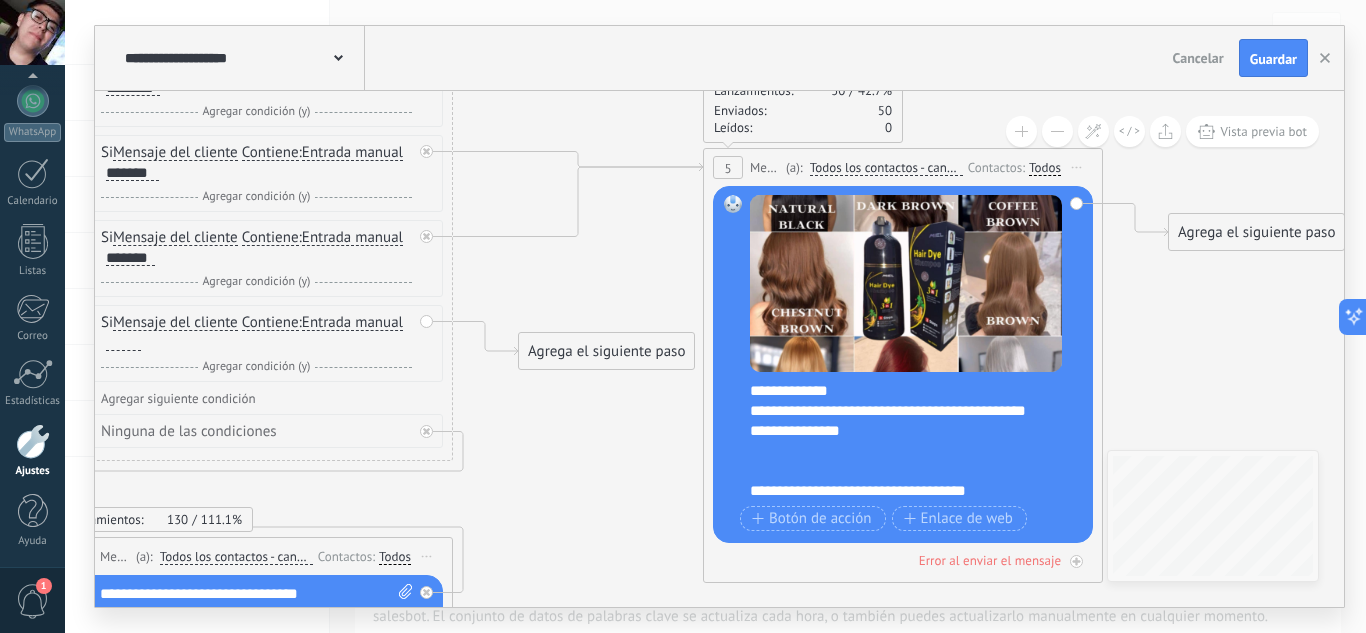 click 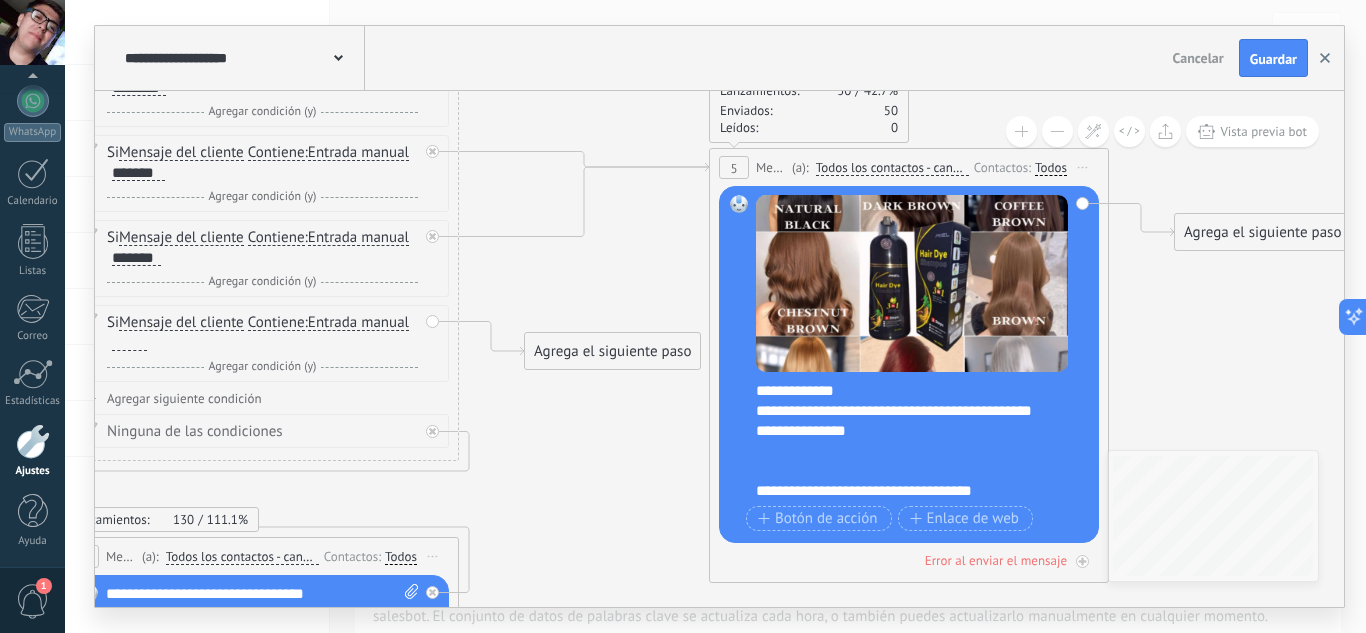 click 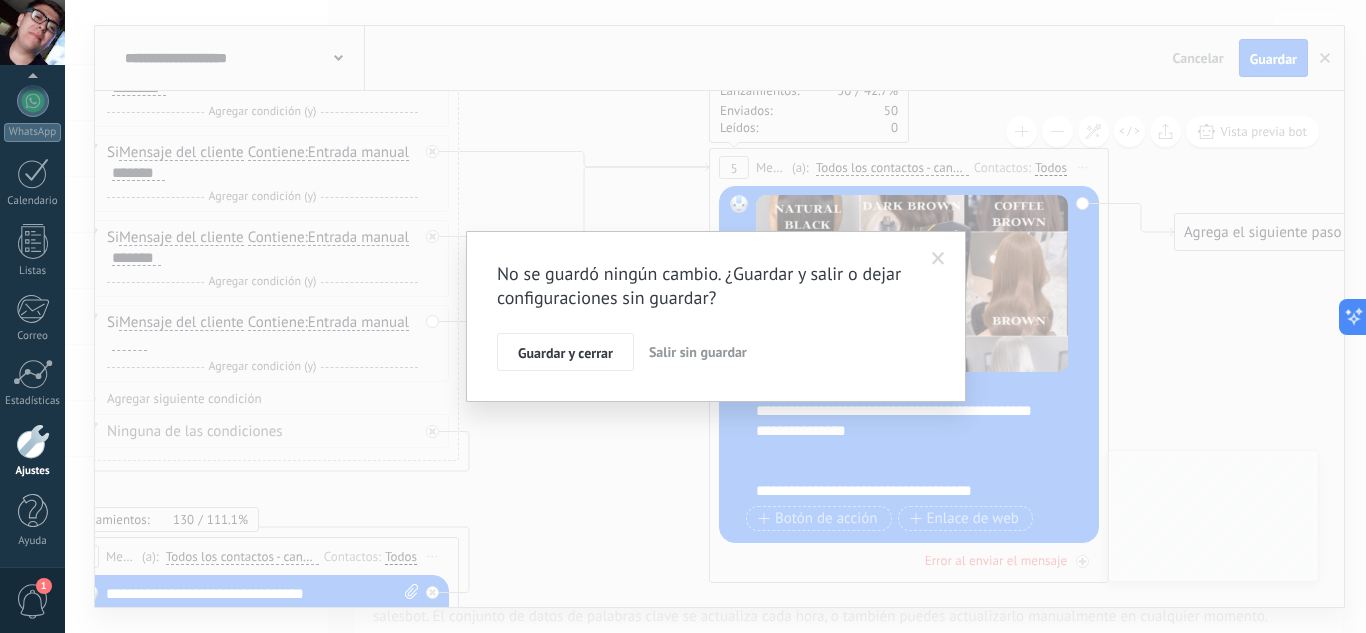 click on "Salir sin guardar" at bounding box center [698, 352] 